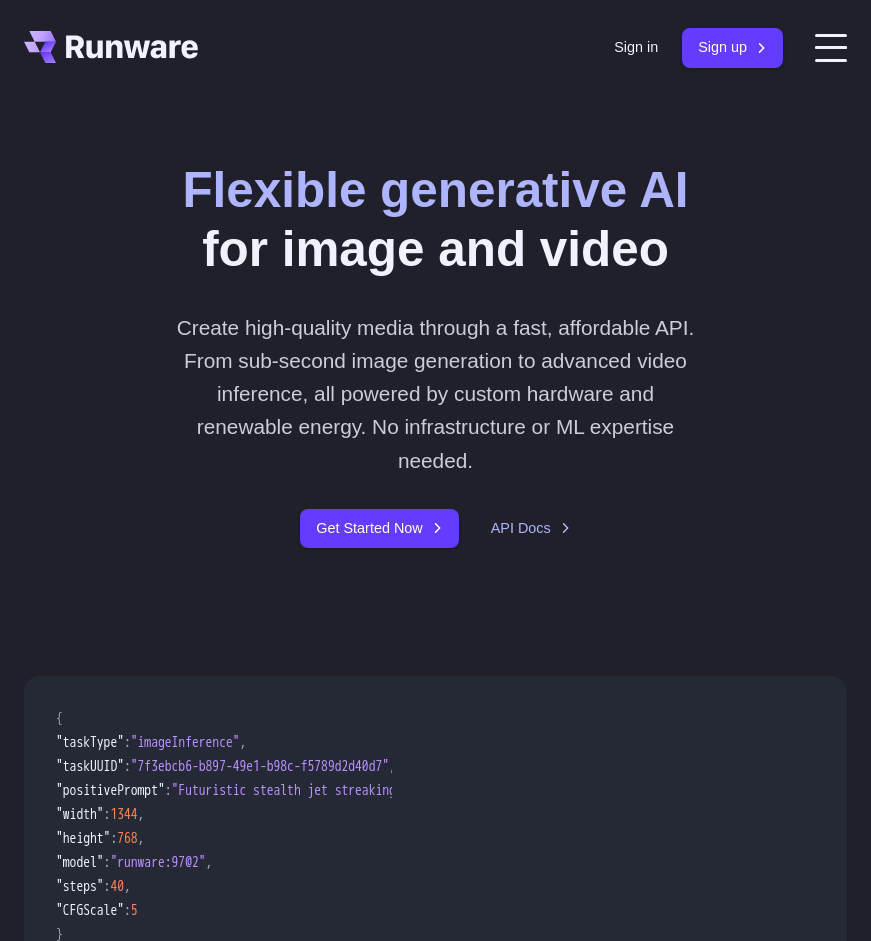 scroll, scrollTop: 0, scrollLeft: 0, axis: both 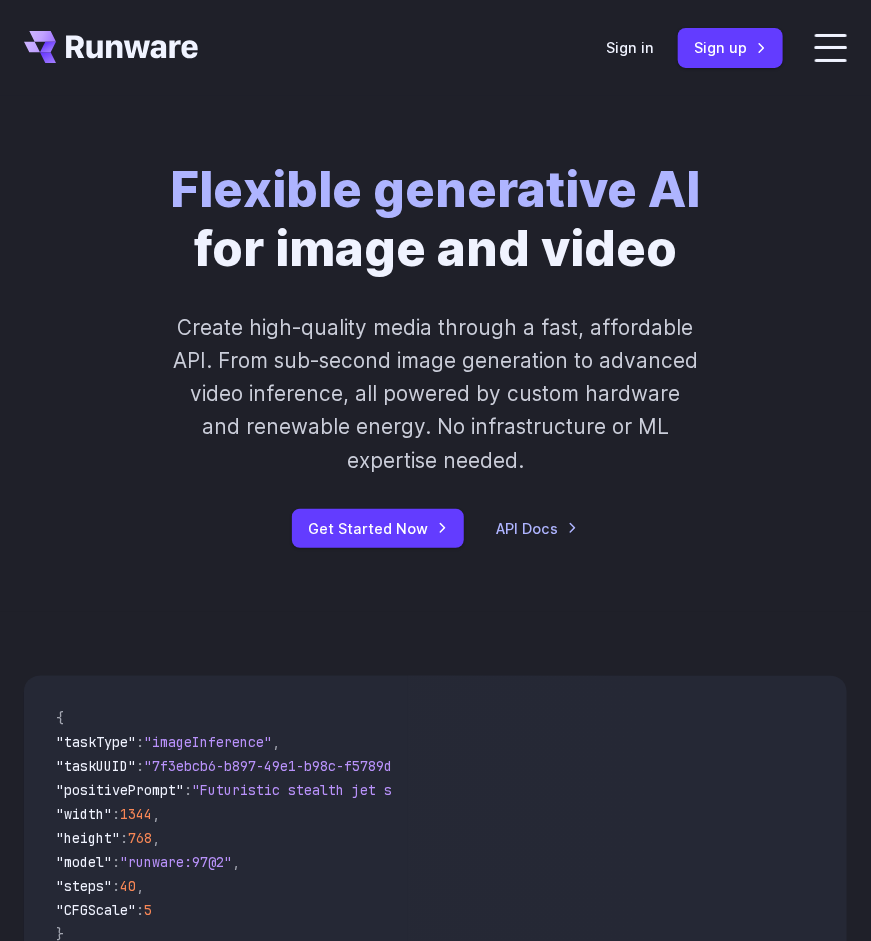 click on "Features         Tasks
Image generation
Video generation
Sonic Inference Engine™         Models
Image models
Video models
Upload your own         Tools
Background removal
Upscaling
Image captioning            Try AI features instantly in the Playground         Pricing
Documentation         Getting started
Introduction
How to connect
Image introduction
Video introduction         API Reference        Image inference      Video inference         Guides
Text to Image
Image to image      Inpainting      Outpainting                 Blog                       Sign in        Sign up" at bounding box center [435, 48] 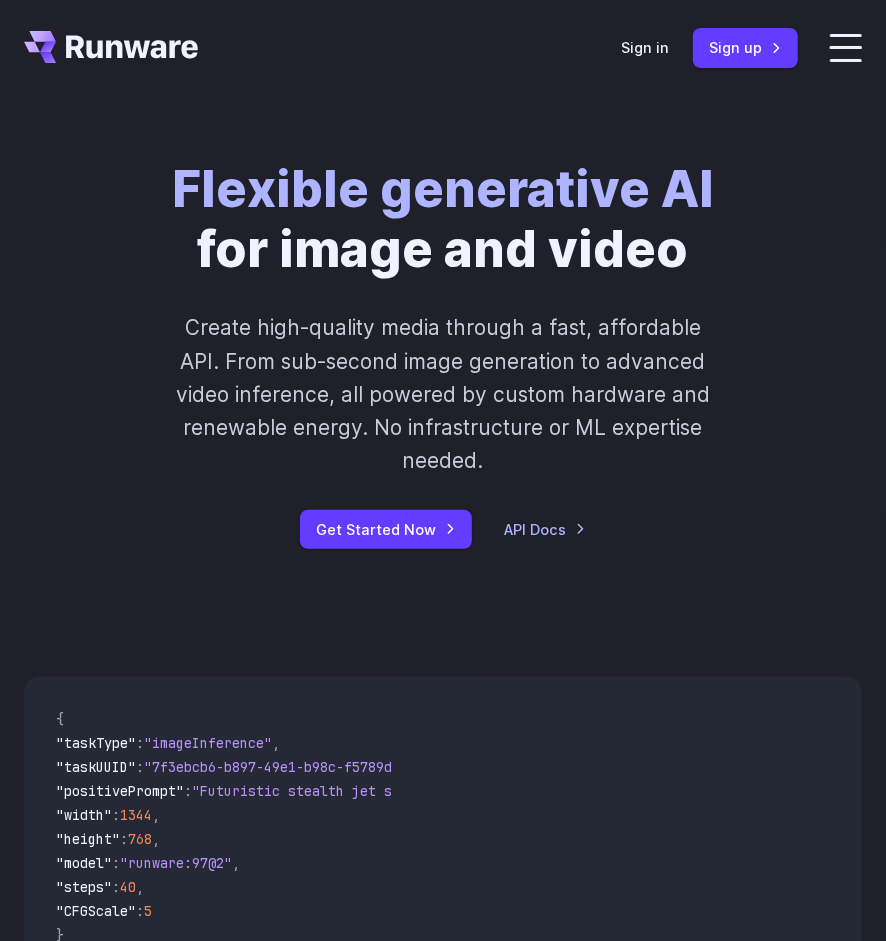 click on "Features         Tasks
Image generation
Video generation
Sonic Inference Engine™         Models
Image models
Video models
Upload your own         Tools
Background removal
Upscaling
Image captioning            Try AI features instantly in the Playground         Pricing
Documentation         Getting started
Introduction
How to connect
Image introduction
Video introduction         API Reference        Image inference      Video inference         Guides
Text to Image
Image to image      Inpainting      Outpainting                 Blog" at bounding box center [-443, 478] 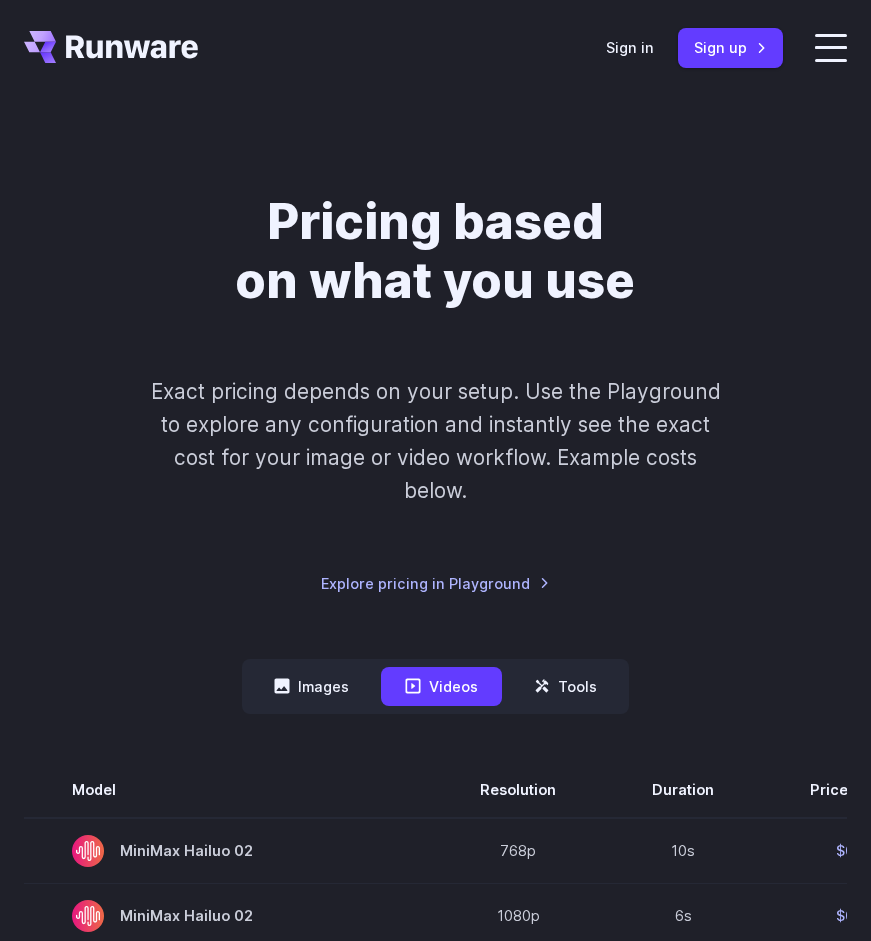 scroll, scrollTop: 0, scrollLeft: 0, axis: both 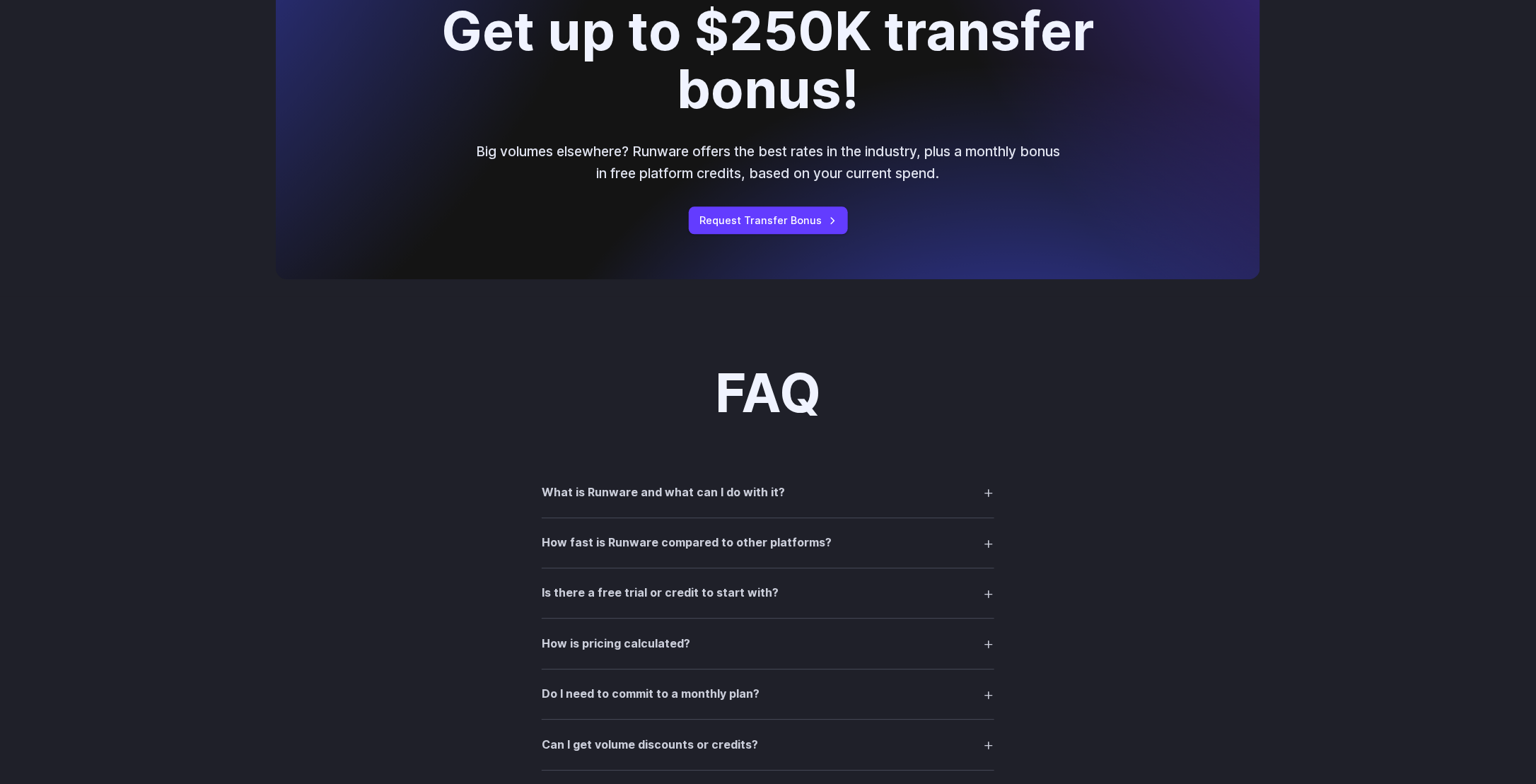 click on "What is Runware and what can I do with it?" at bounding box center [663, 493] 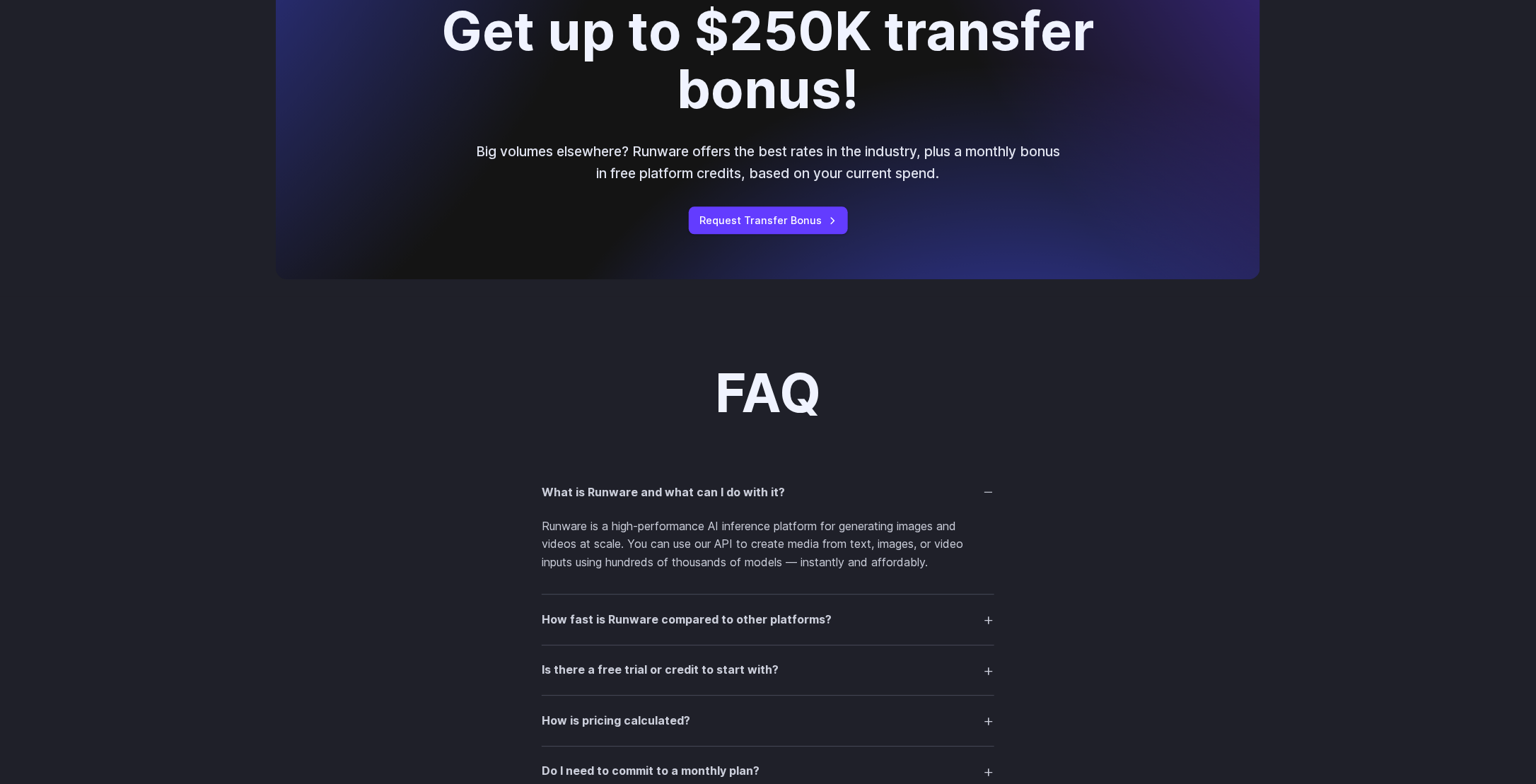 click on "How fast is Runware compared to other platforms?" at bounding box center [768, 619] 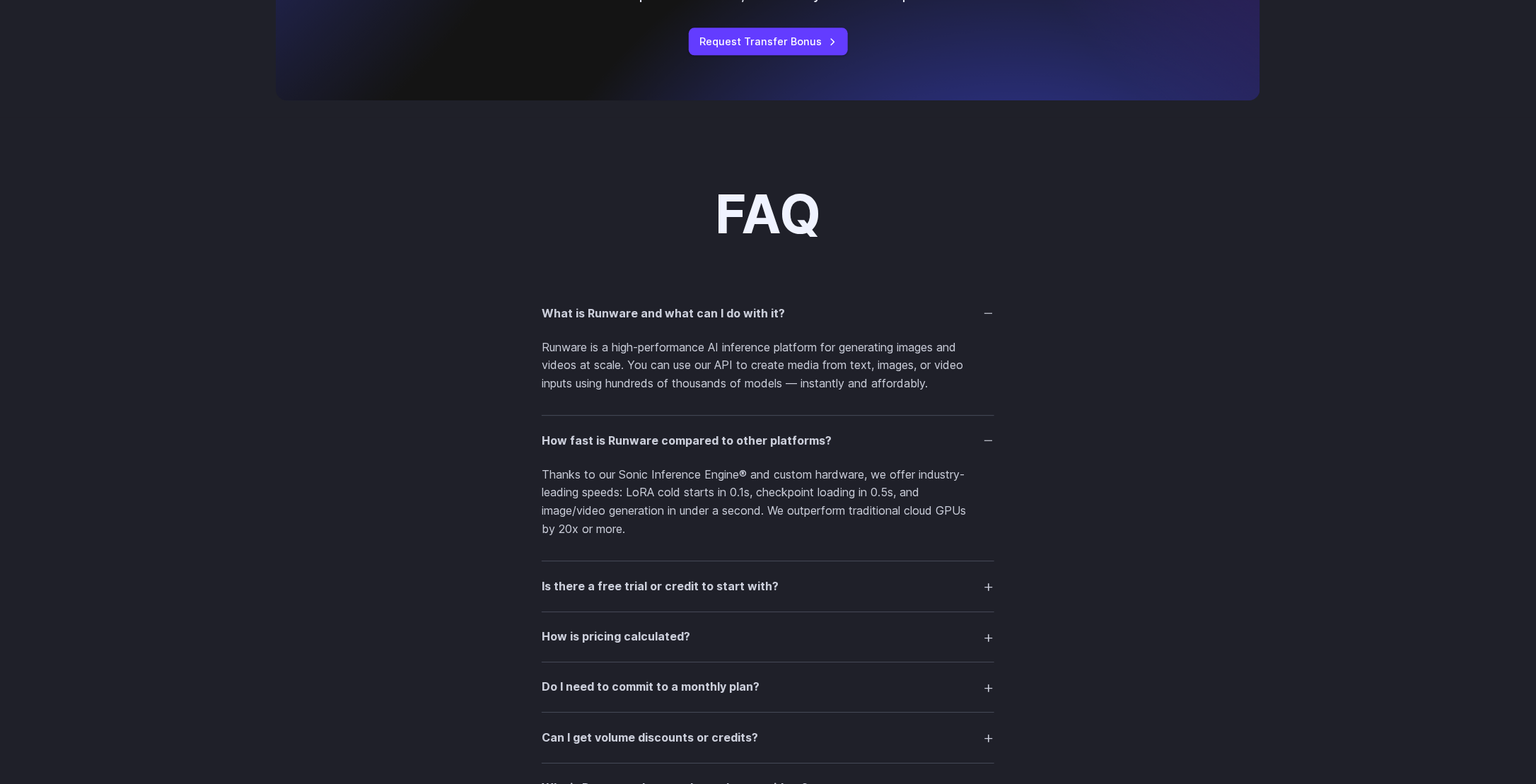 scroll, scrollTop: 1909, scrollLeft: 0, axis: vertical 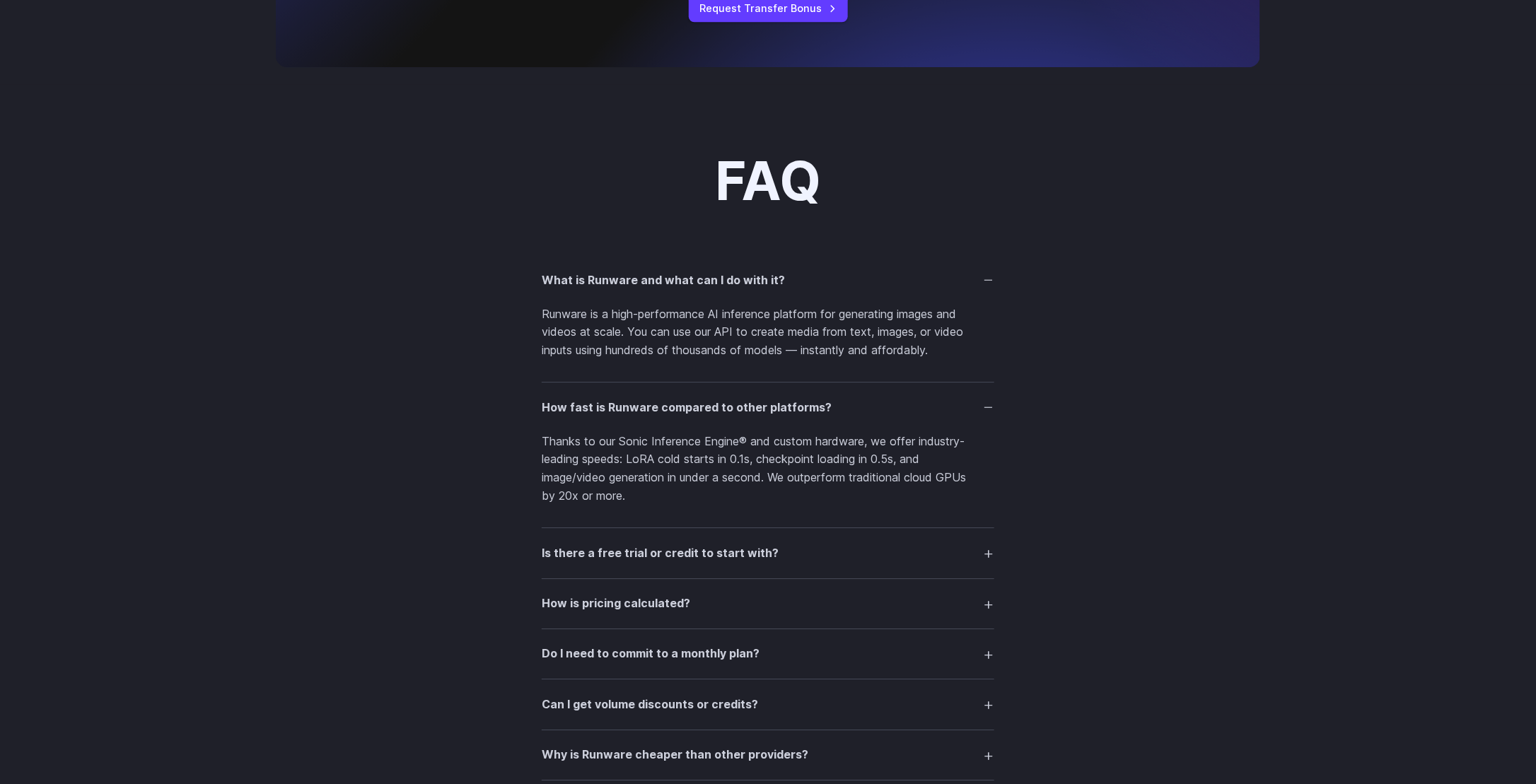 click on "Is there a free trial or credit to start with?         Yes — you can generate around 1000 images on us to test the platform with no commitment." at bounding box center [768, 553] 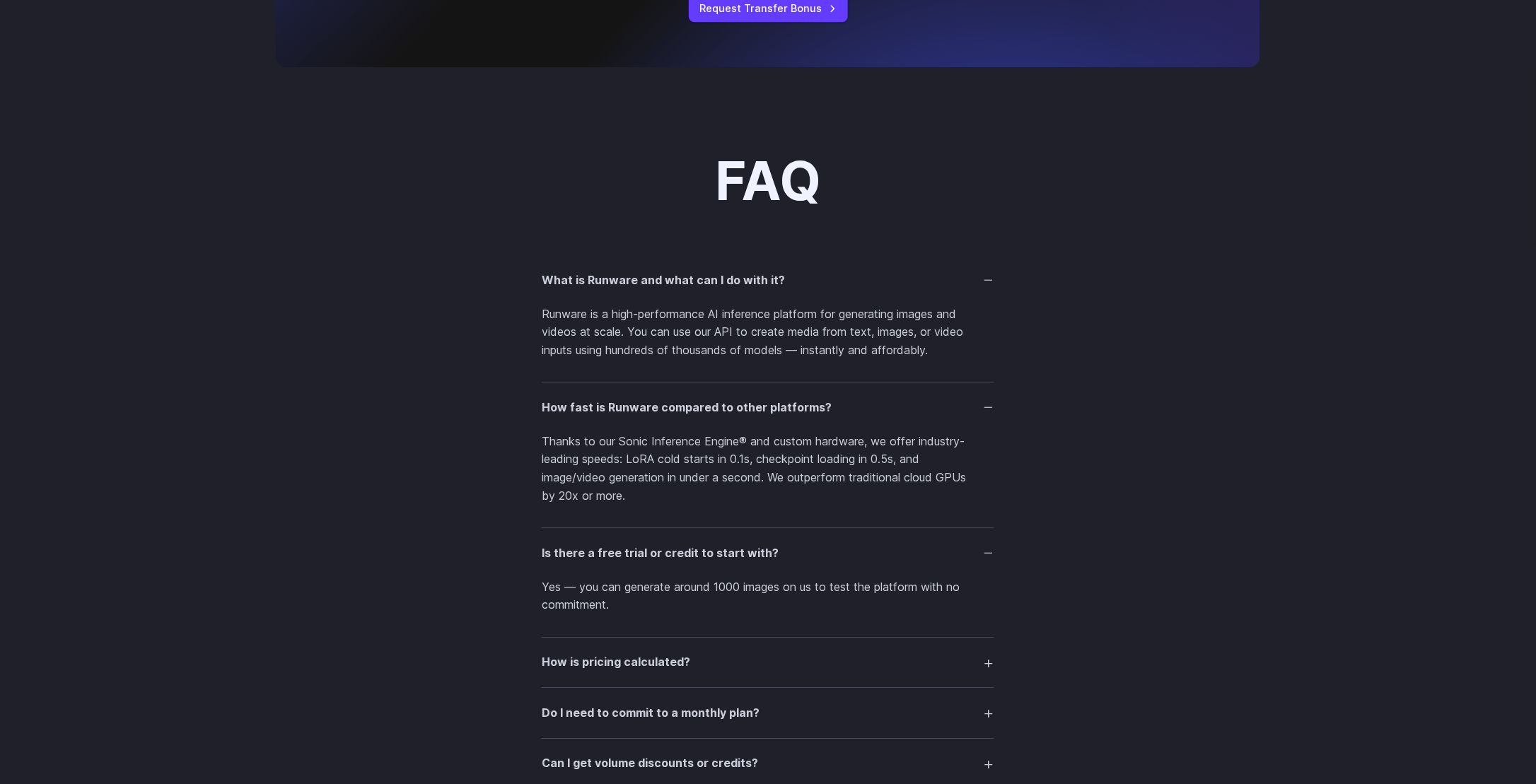 click on "How is pricing calculated?         Pricing depends on the model, resolution, and duration of your media. Use the Playground to test different configurations and see exact costs in real time." at bounding box center [768, 662] 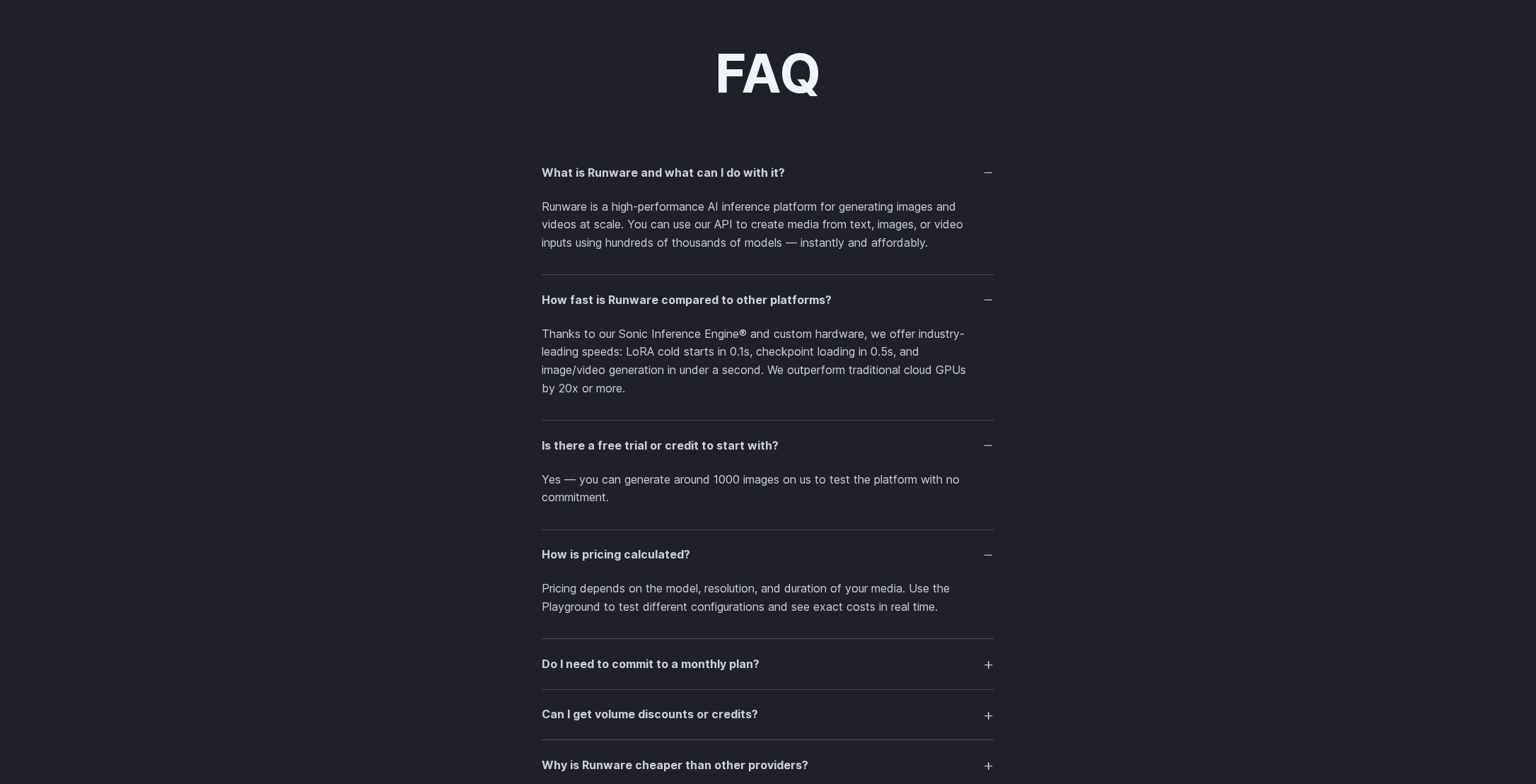scroll, scrollTop: 2121, scrollLeft: 0, axis: vertical 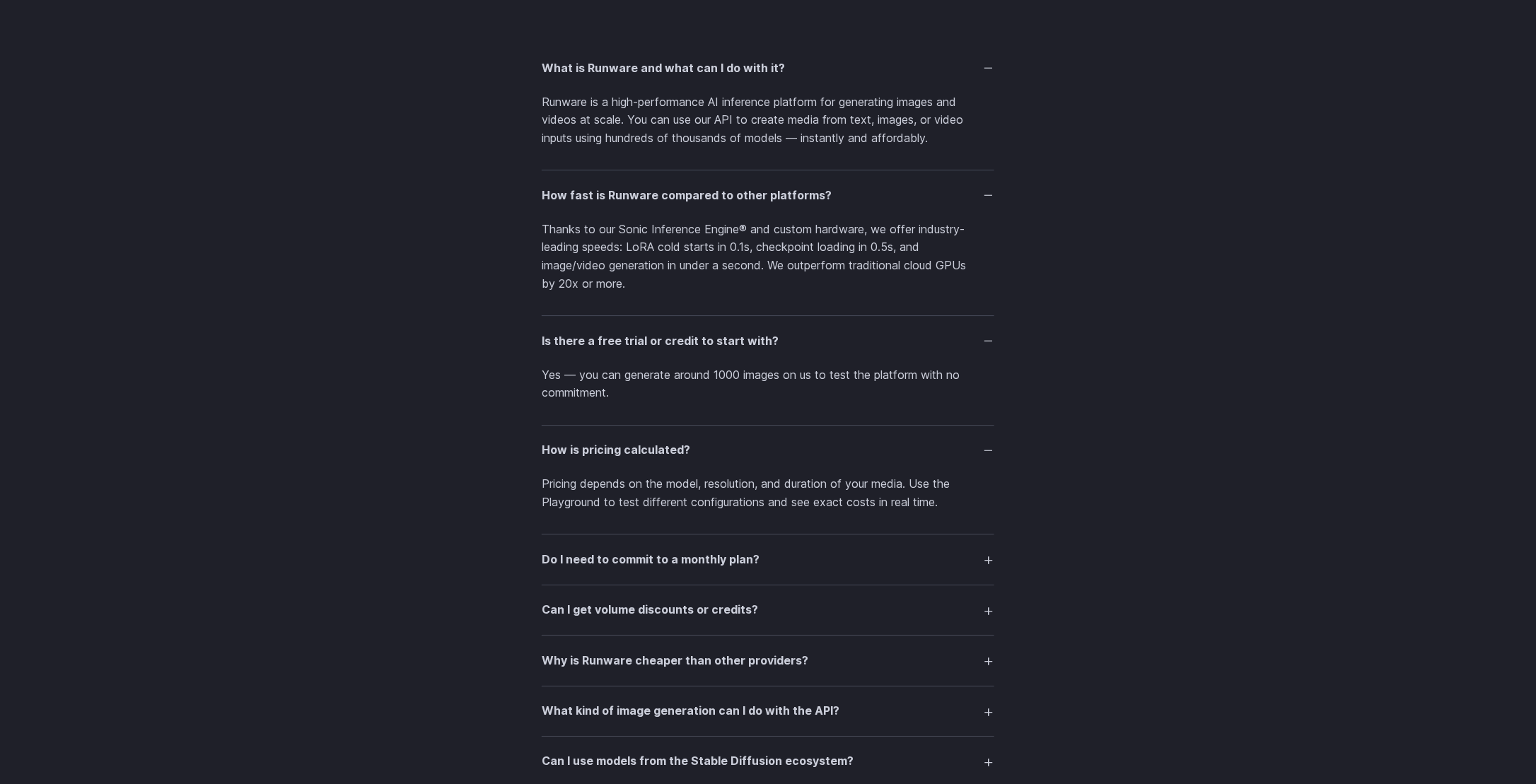 click on "Do I need to commit to a monthly plan?" at bounding box center [768, 559] 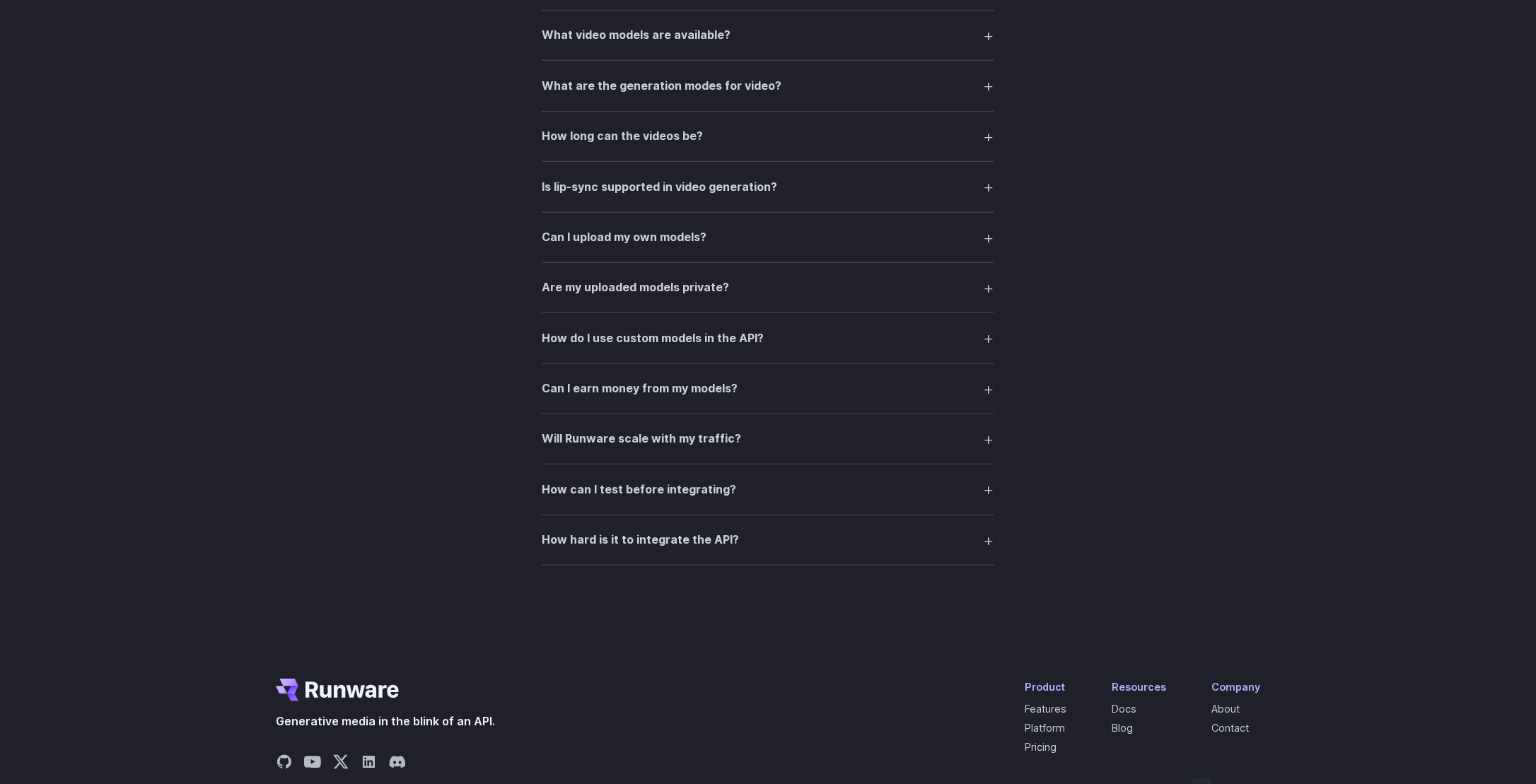 scroll, scrollTop: 3091, scrollLeft: 0, axis: vertical 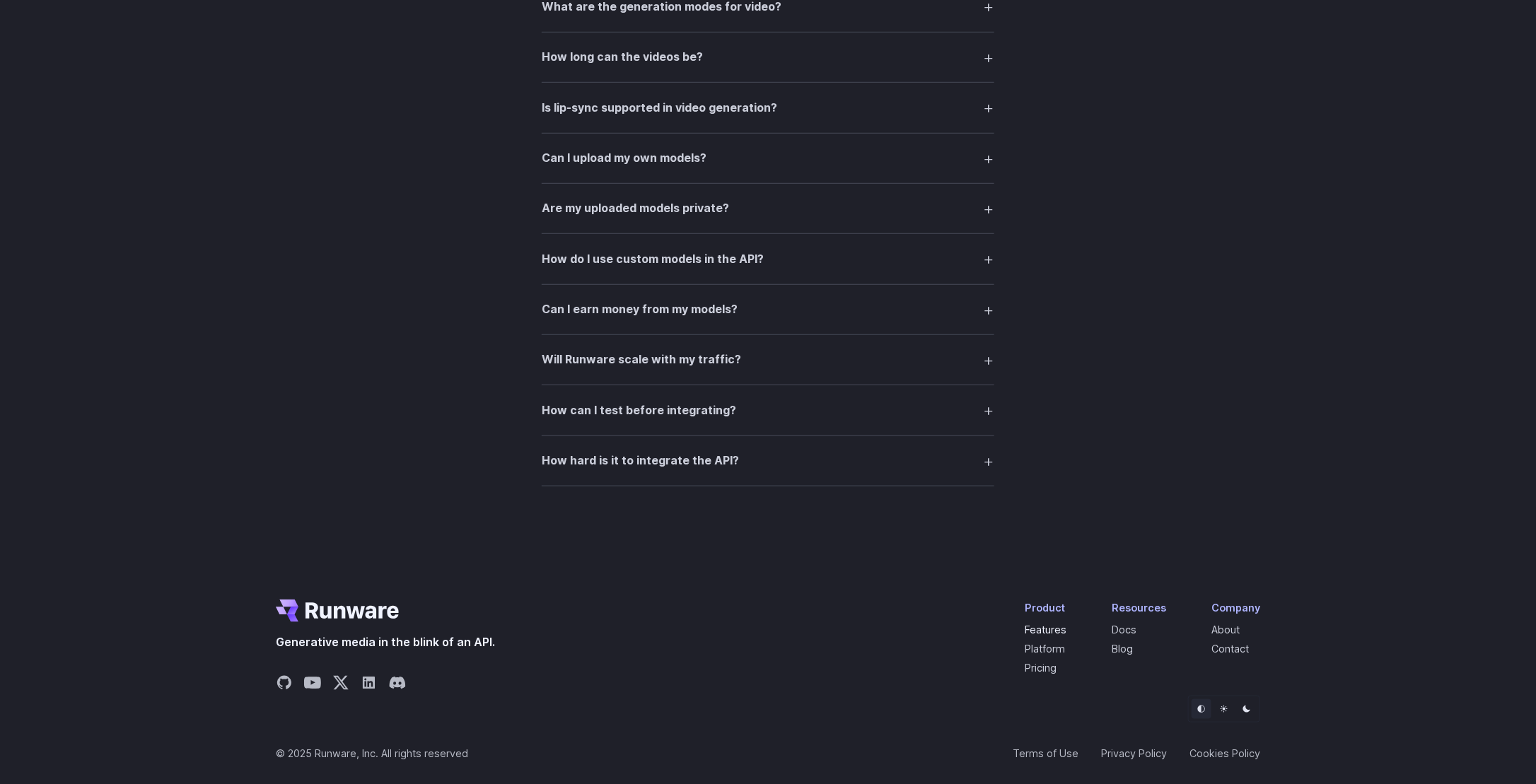 click on "Features" at bounding box center [1045, 629] 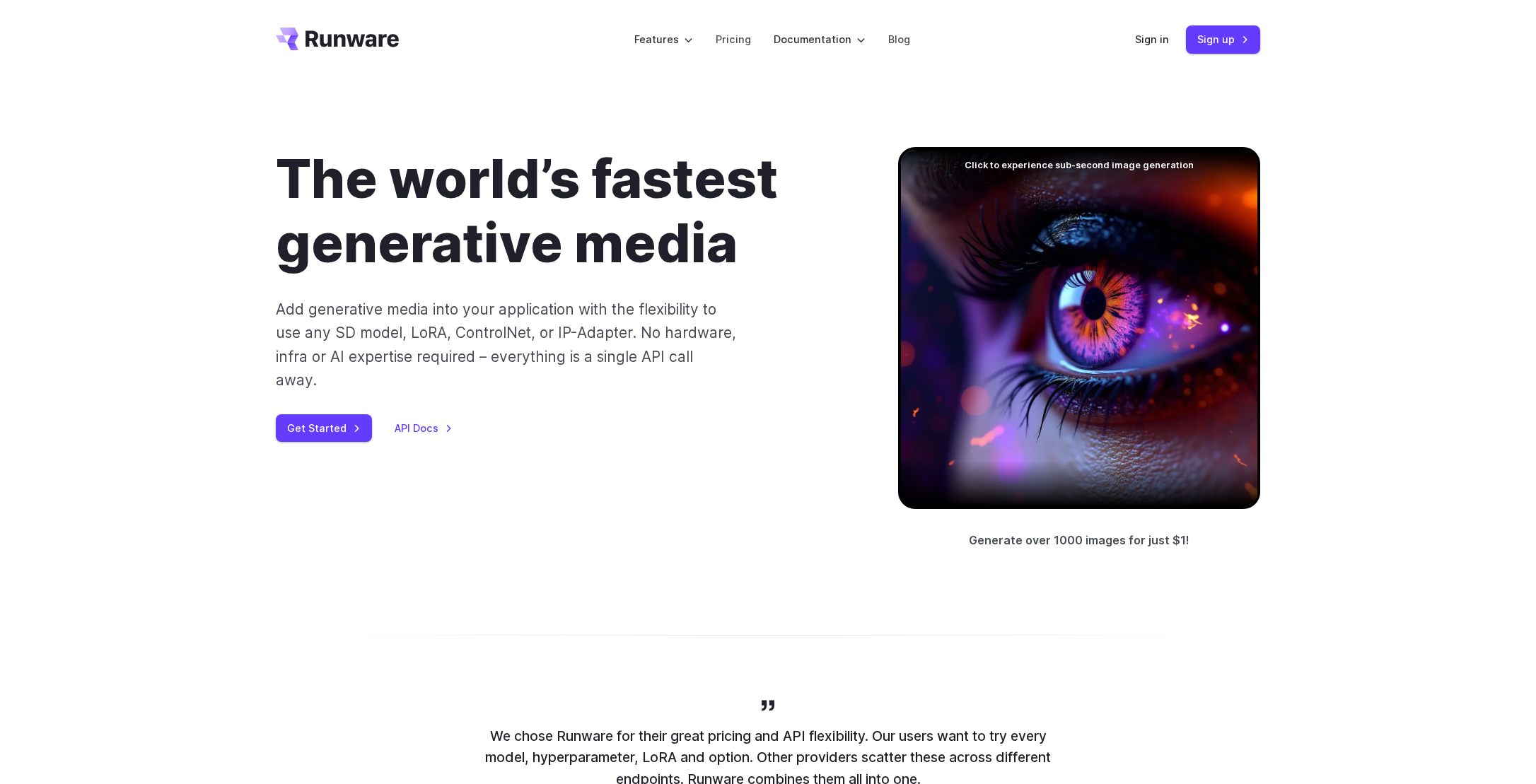 scroll, scrollTop: 0, scrollLeft: 0, axis: both 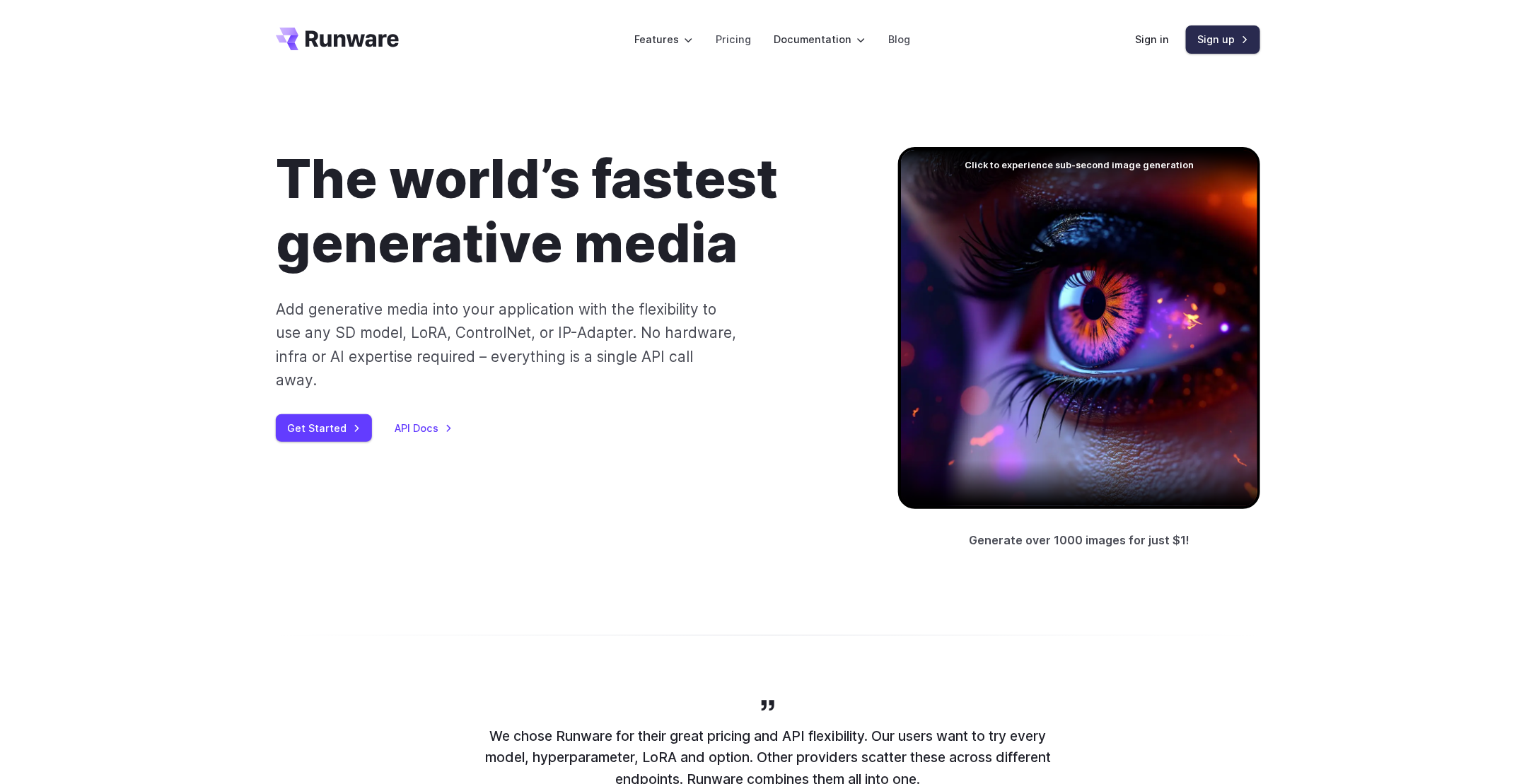 click on "Sign up" at bounding box center [1223, 39] 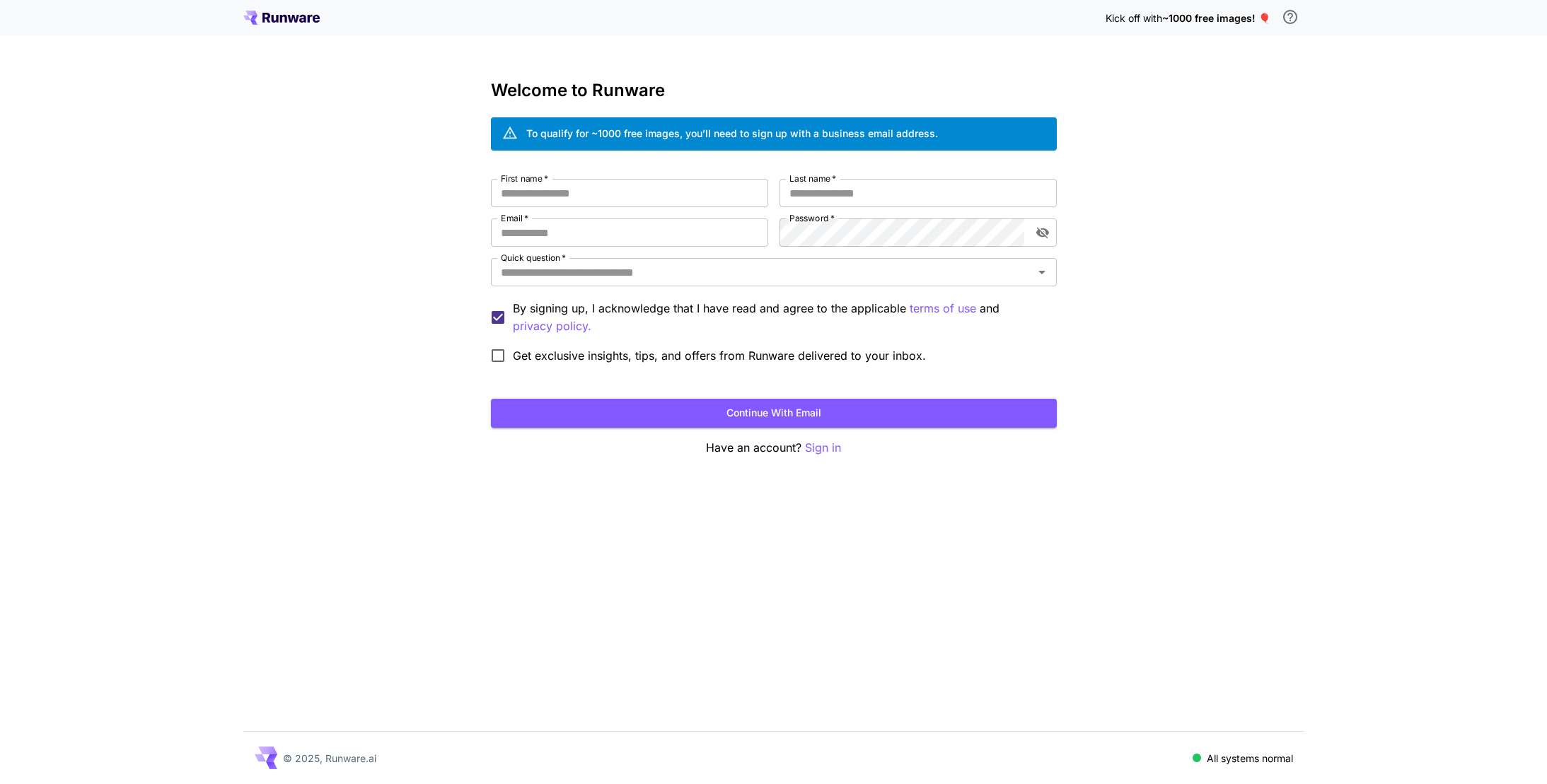 scroll, scrollTop: 0, scrollLeft: 0, axis: both 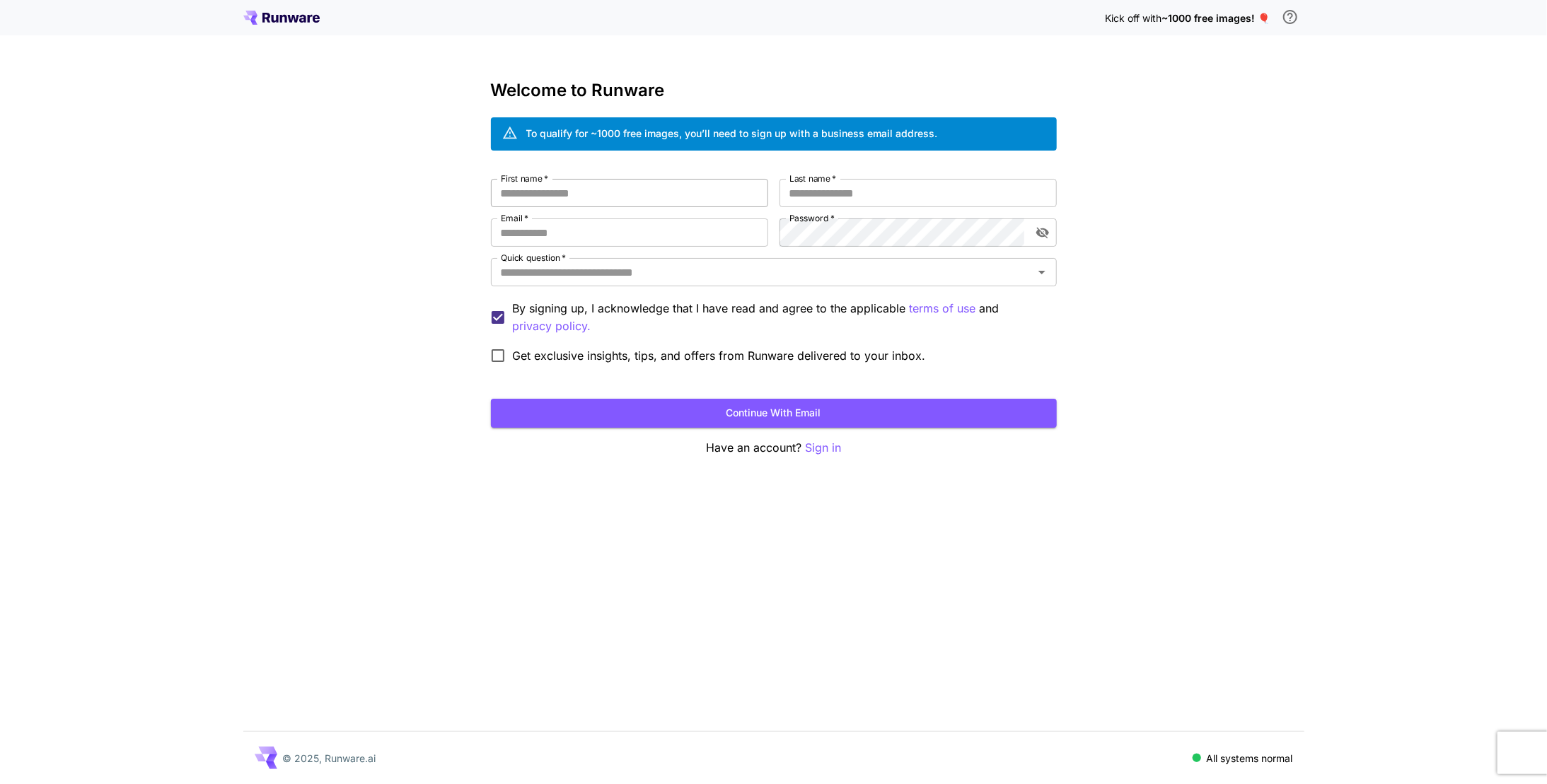 click on "First name   *" at bounding box center (630, 193) 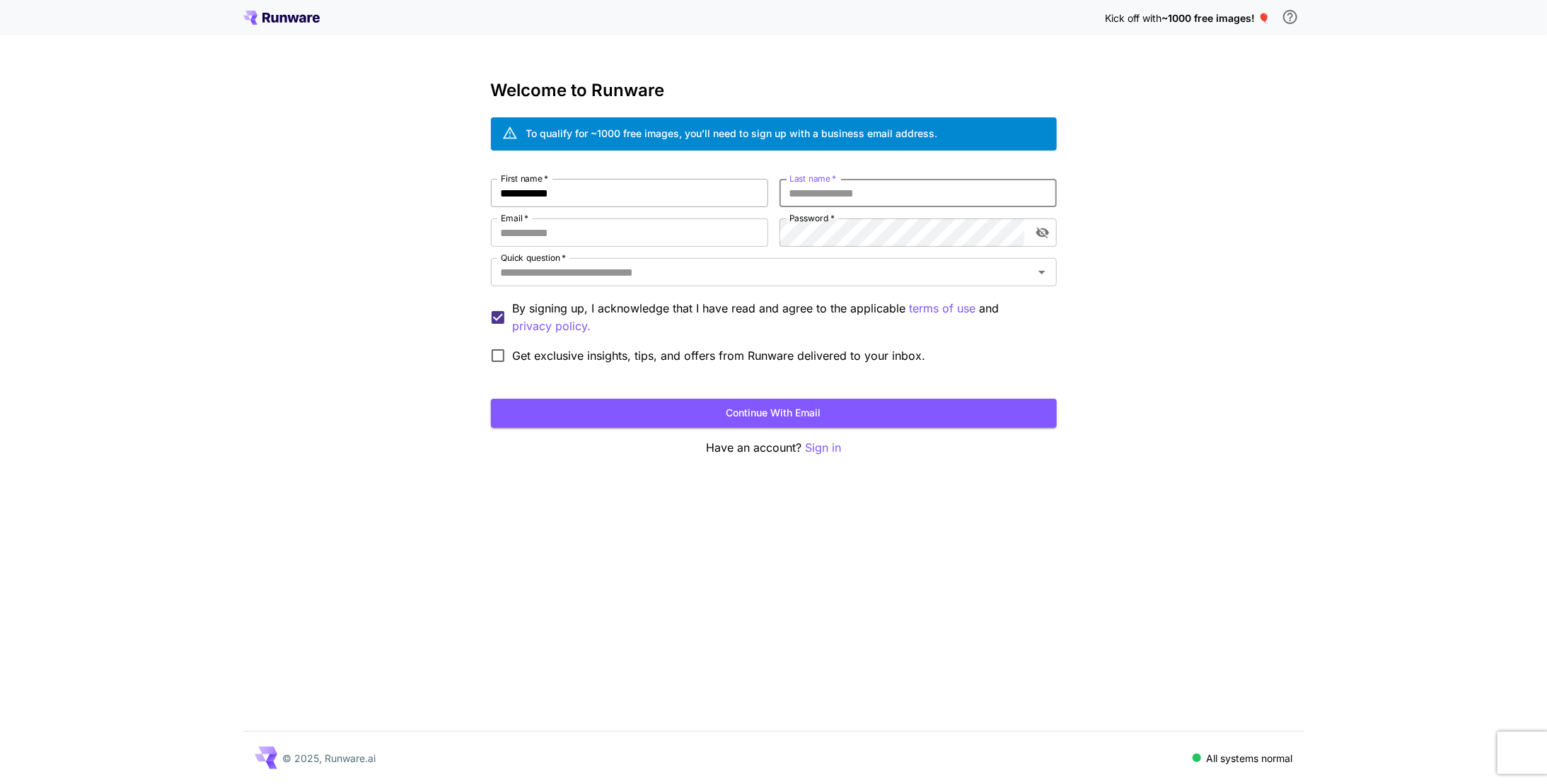 click on "**********" at bounding box center (630, 193) 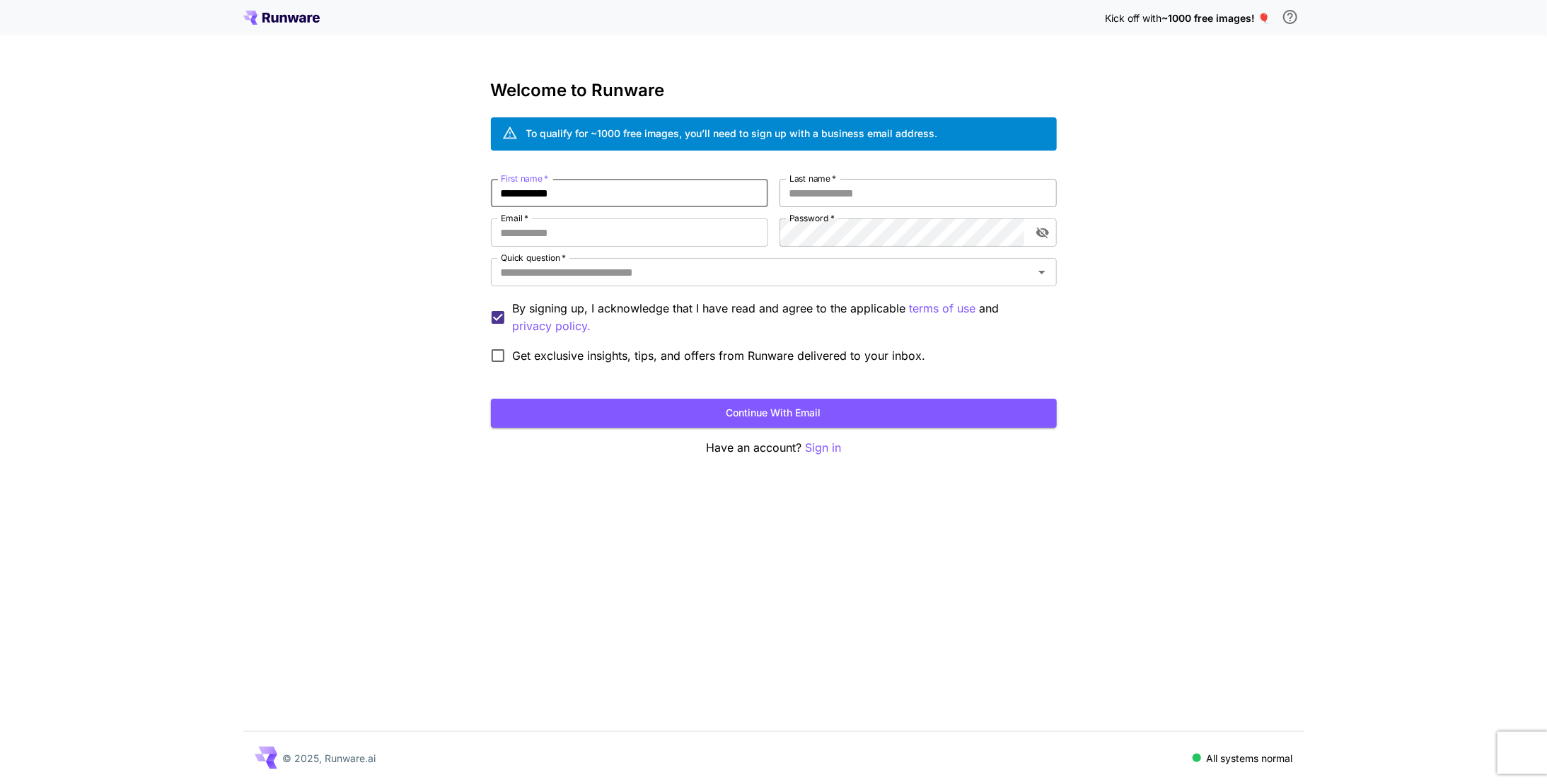 type on "**********" 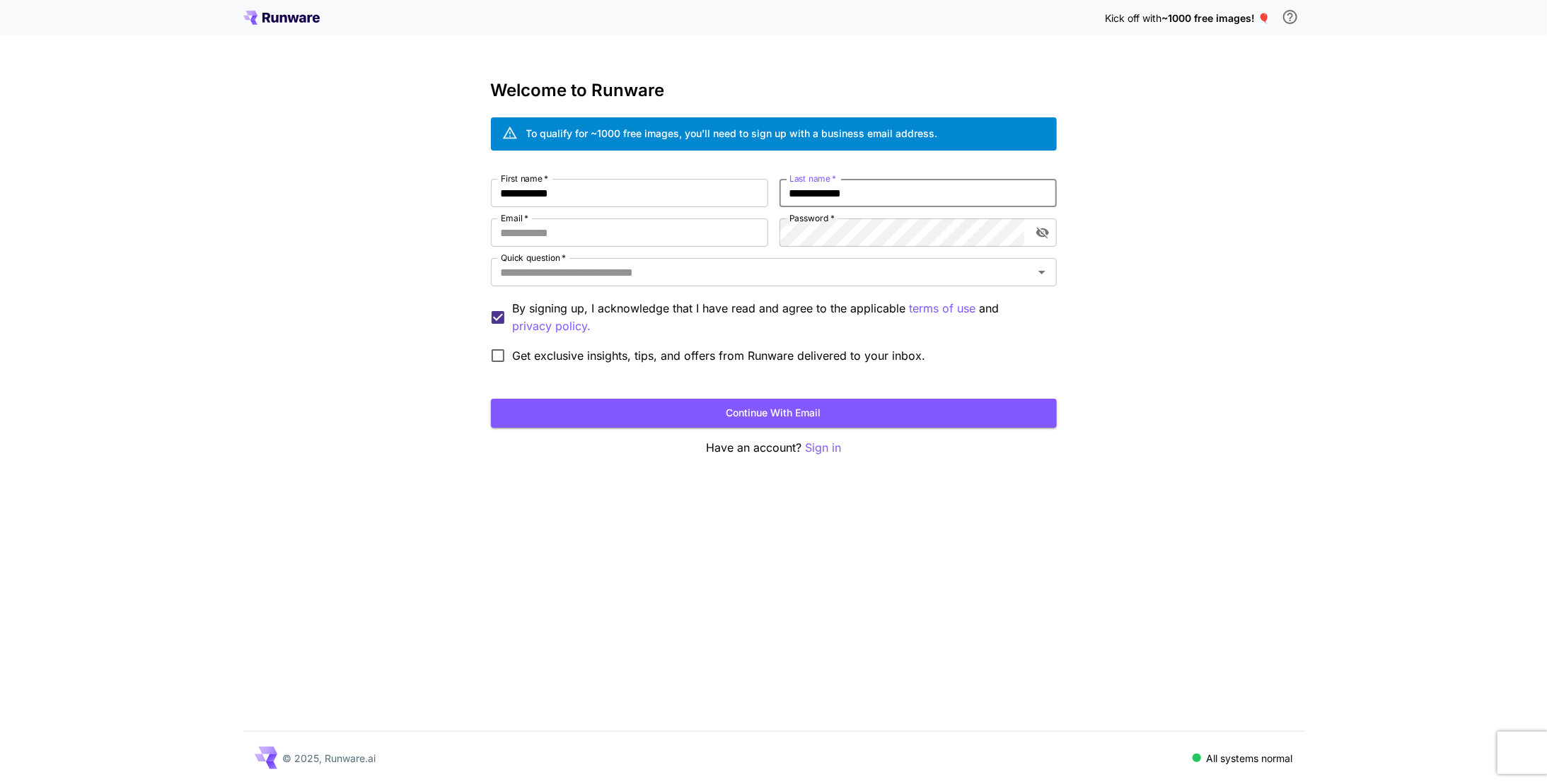 type on "**********" 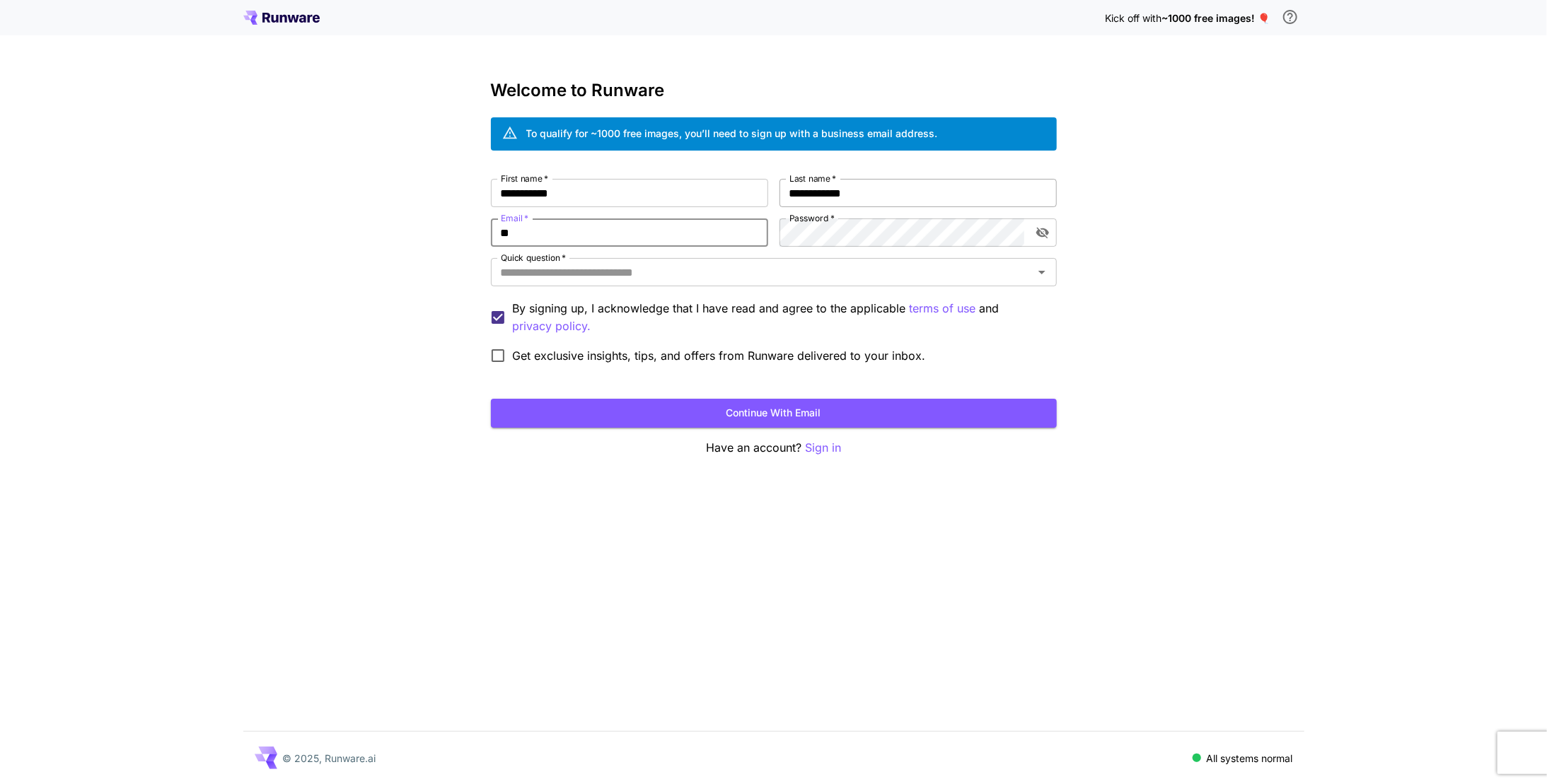 type on "*" 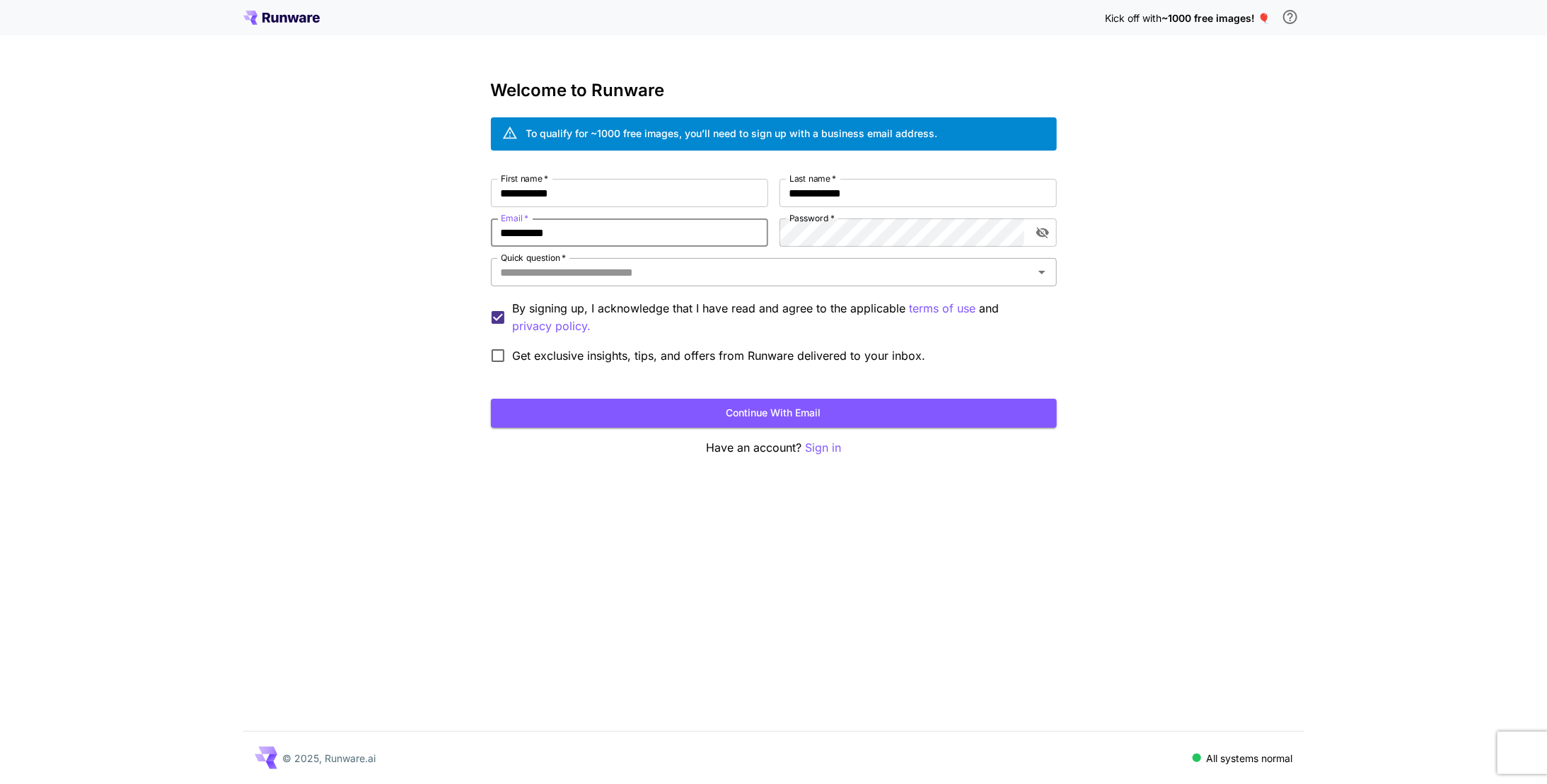 type on "**********" 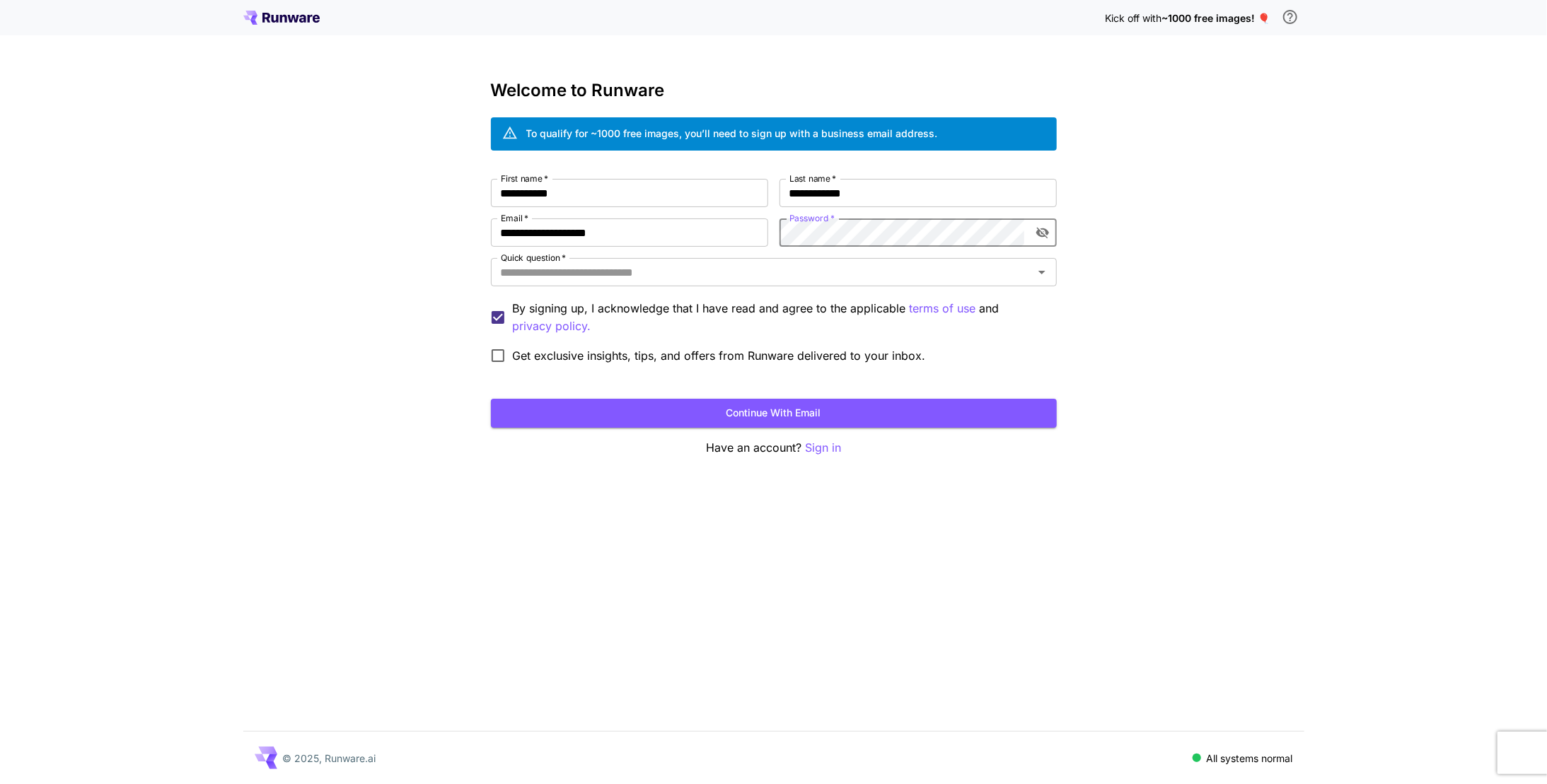 click 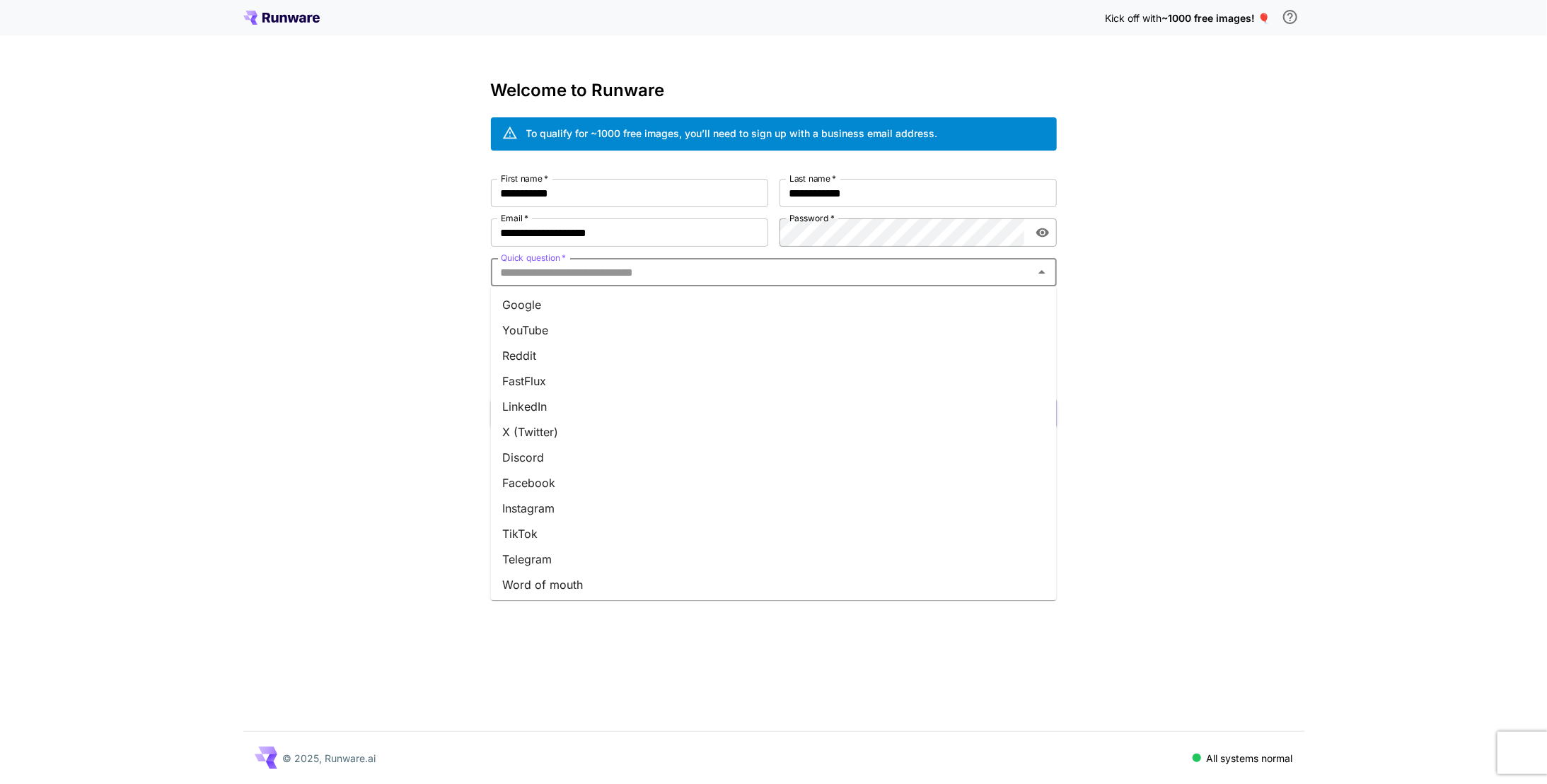 click on "Quick question   *" at bounding box center (762, 272) 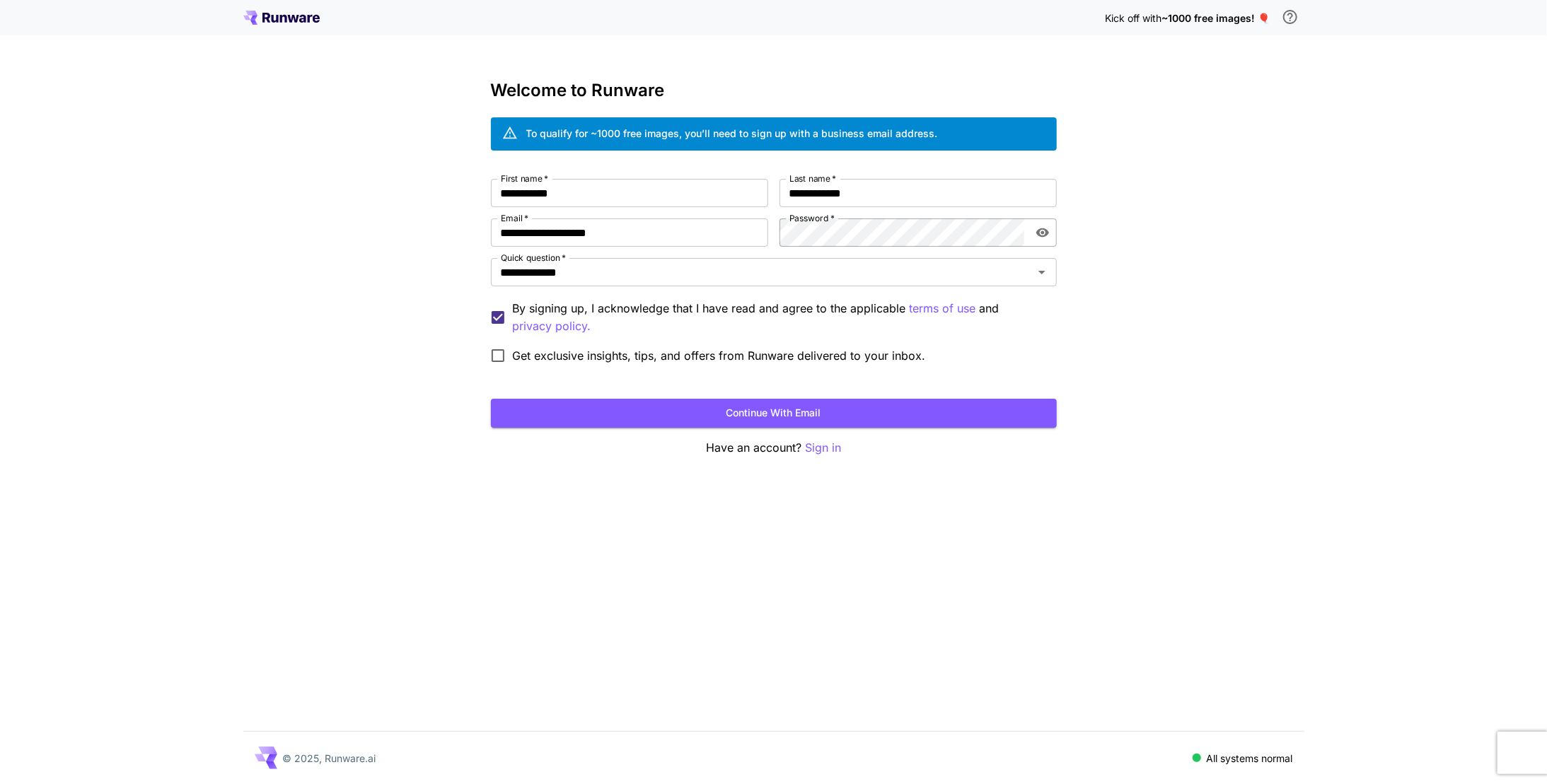 click on "Get exclusive insights, tips, and offers from Runware delivered to your inbox." at bounding box center (719, 356) 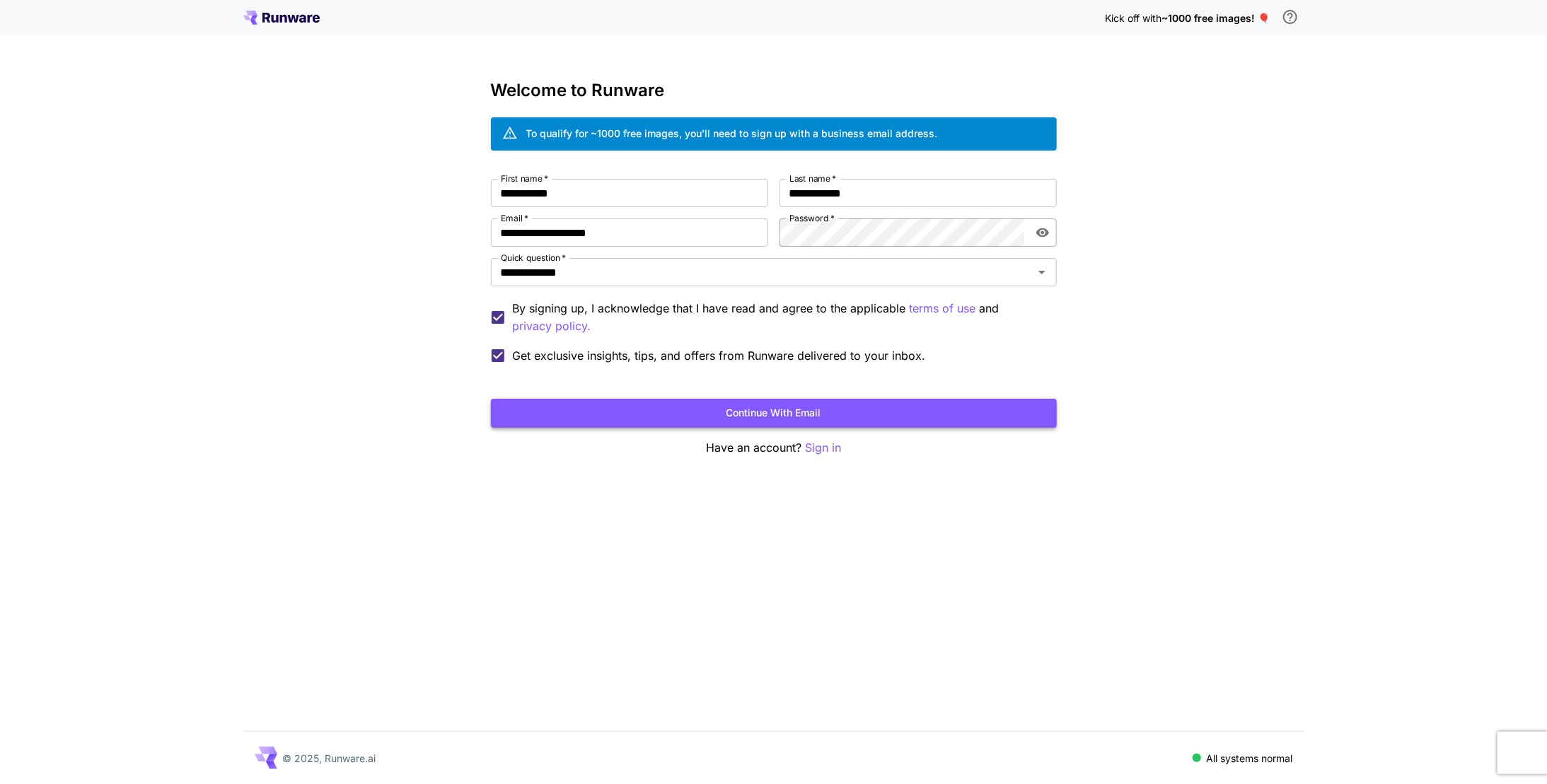click on "Continue with email" at bounding box center (774, 413) 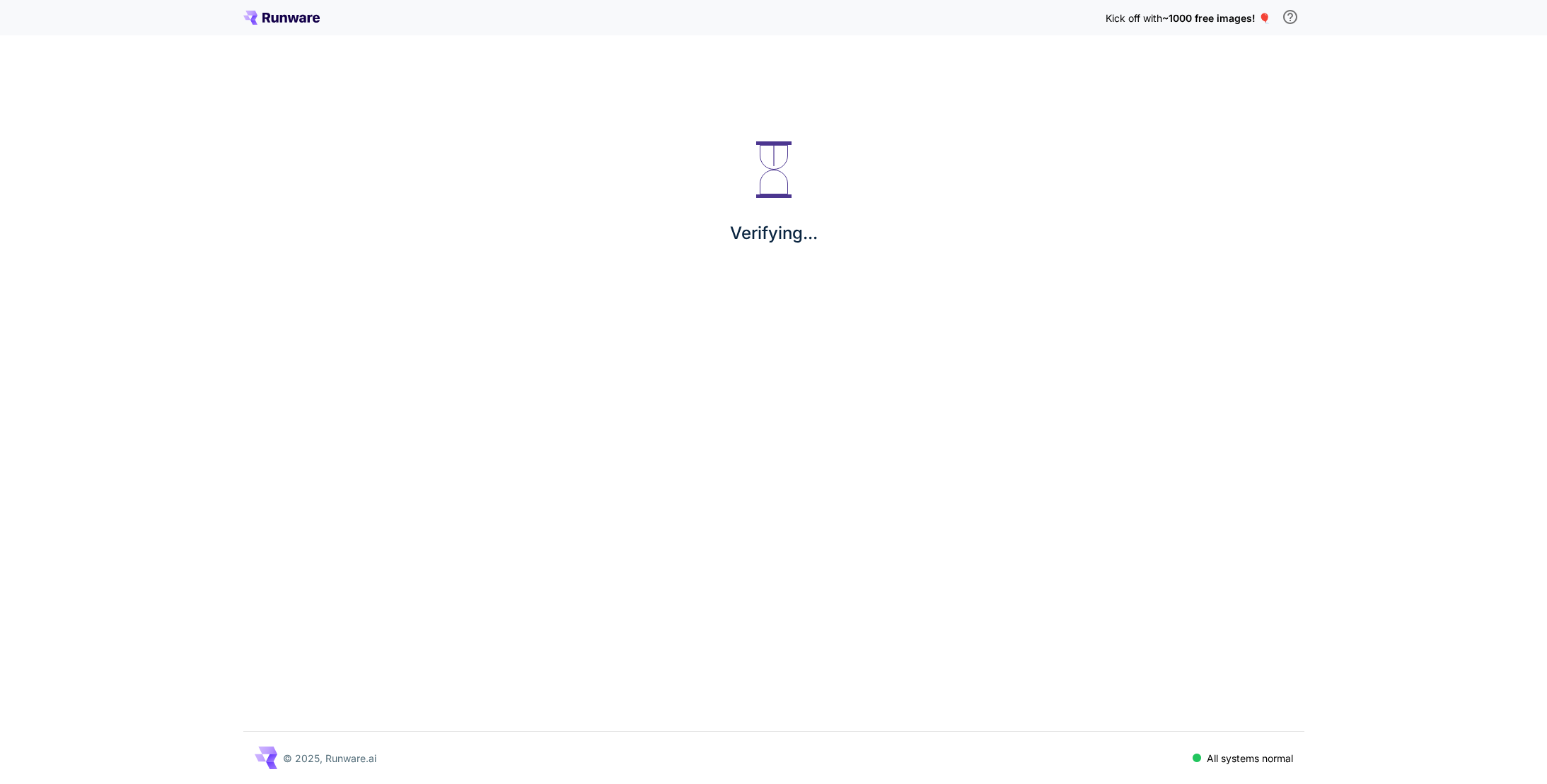 scroll, scrollTop: 0, scrollLeft: 0, axis: both 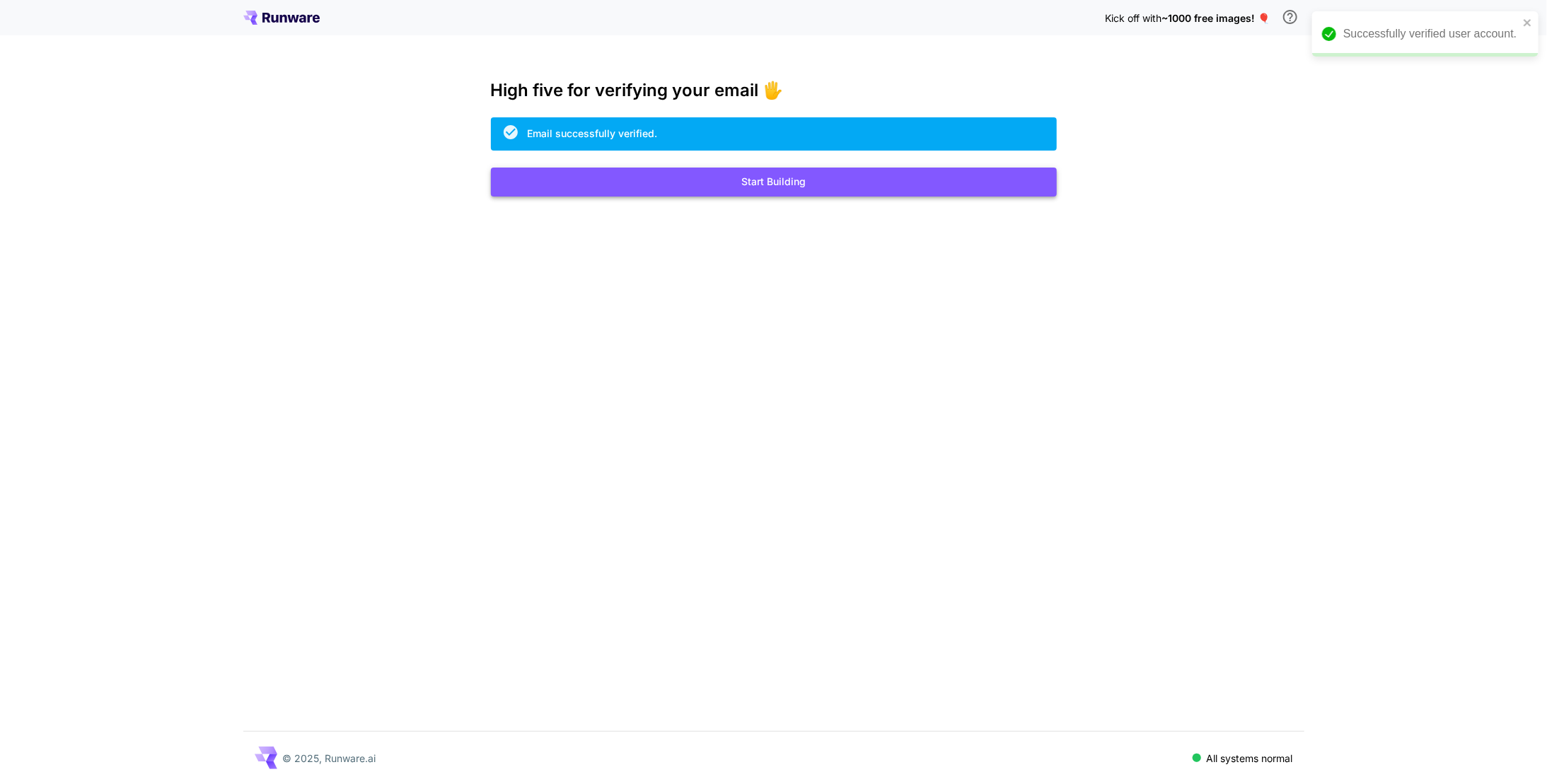 click on "Start Building" at bounding box center [774, 182] 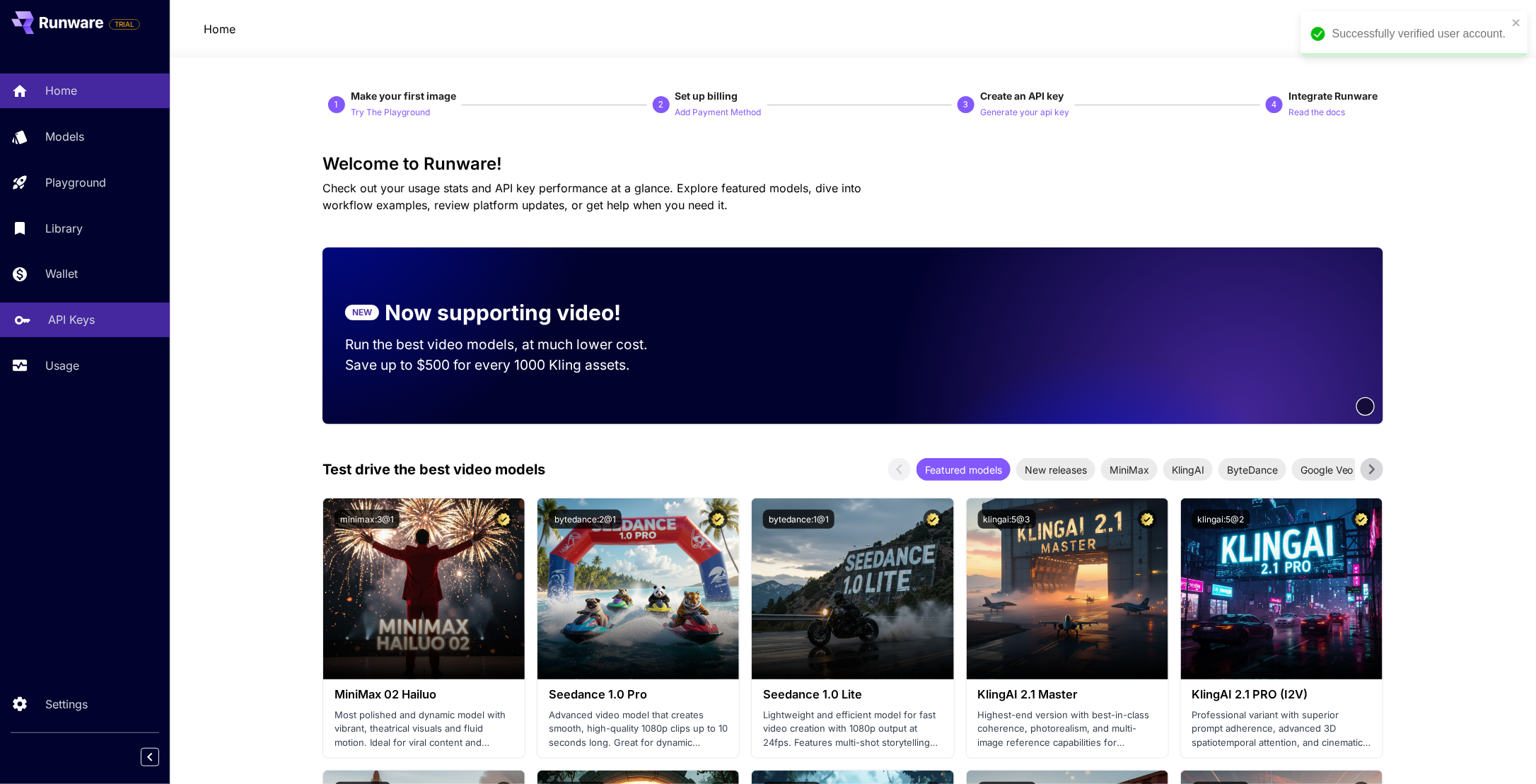 click on "API Keys" at bounding box center [71, 320] 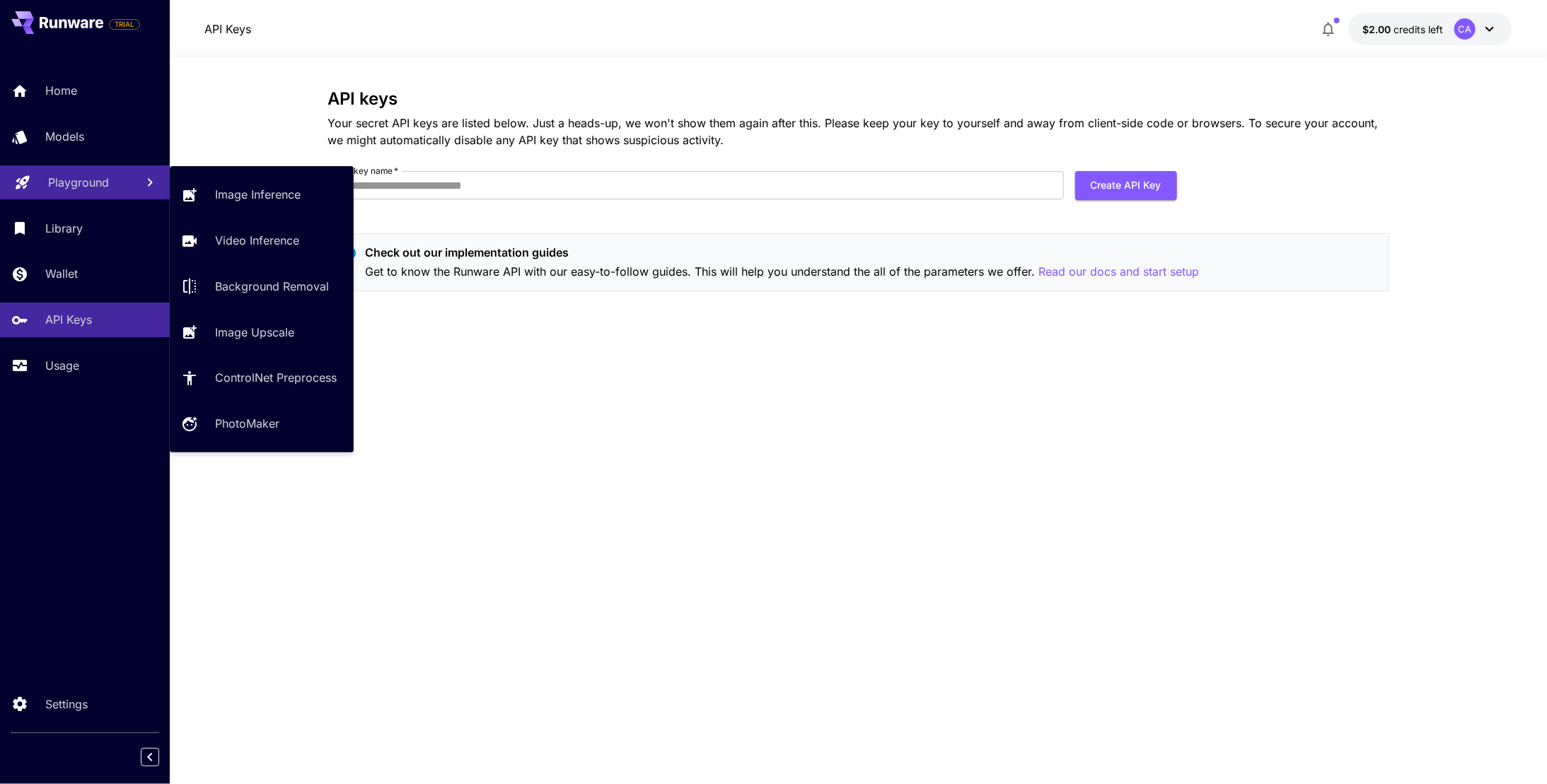 click on "Playground" at bounding box center (79, 182) 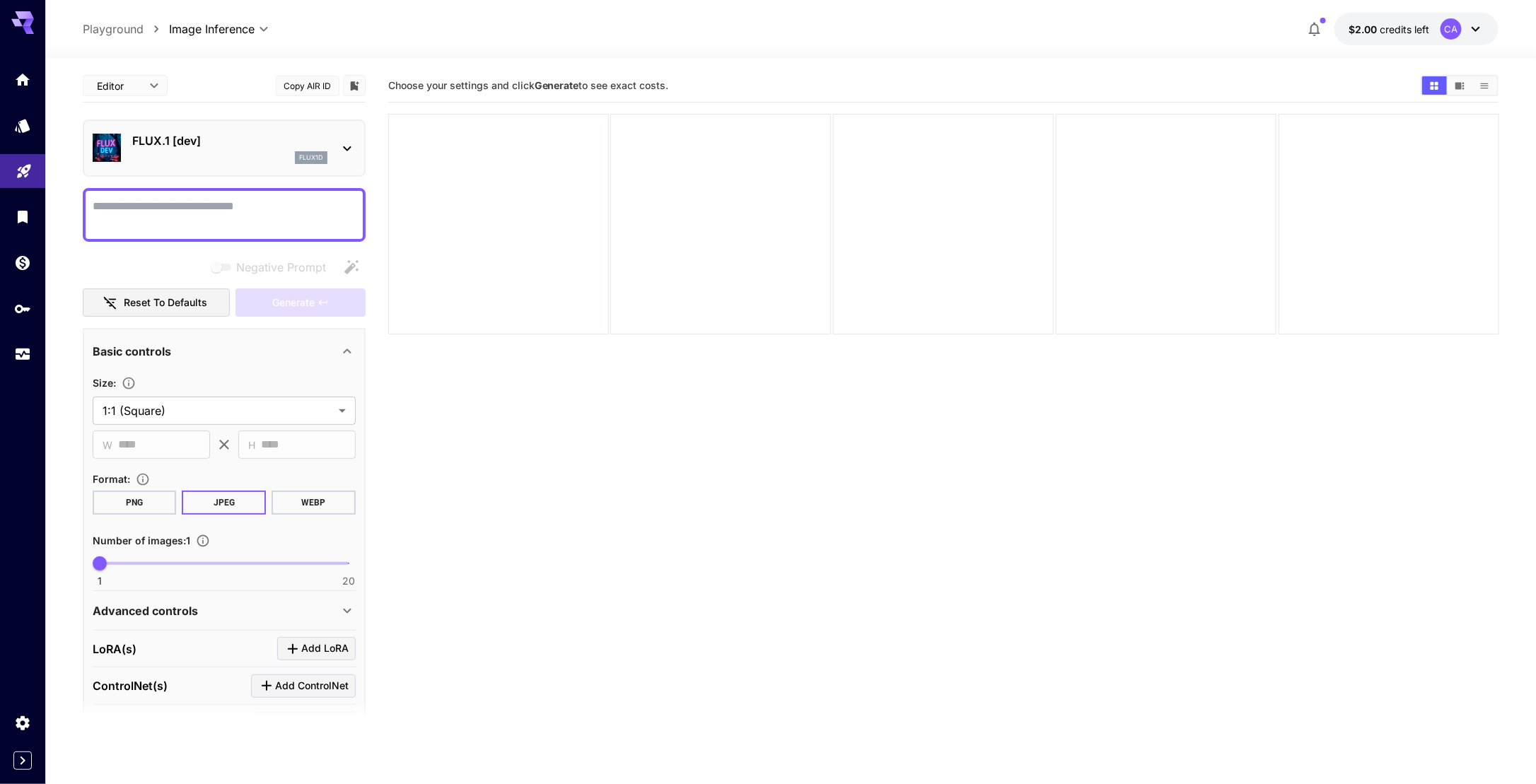 click 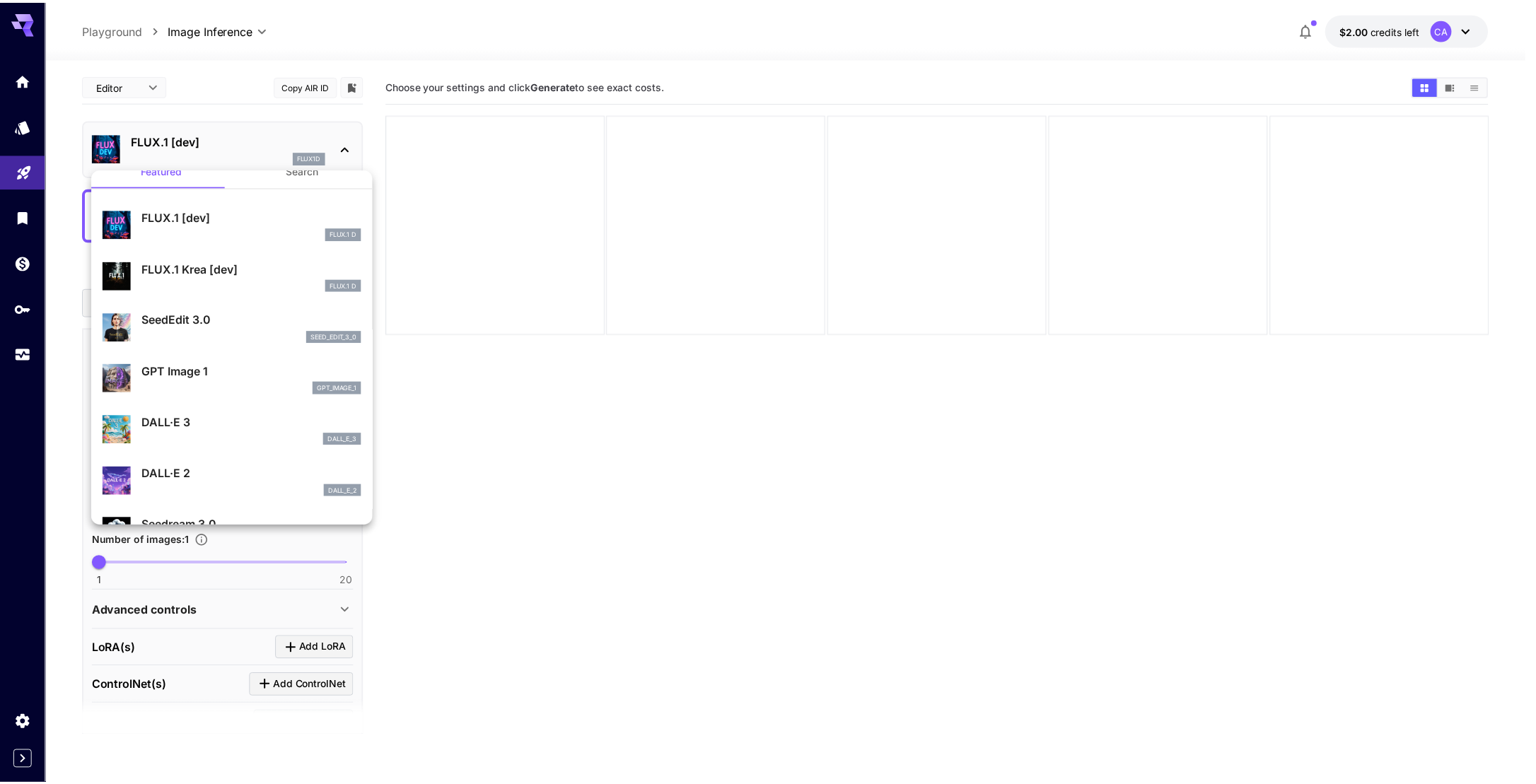 scroll, scrollTop: 0, scrollLeft: 0, axis: both 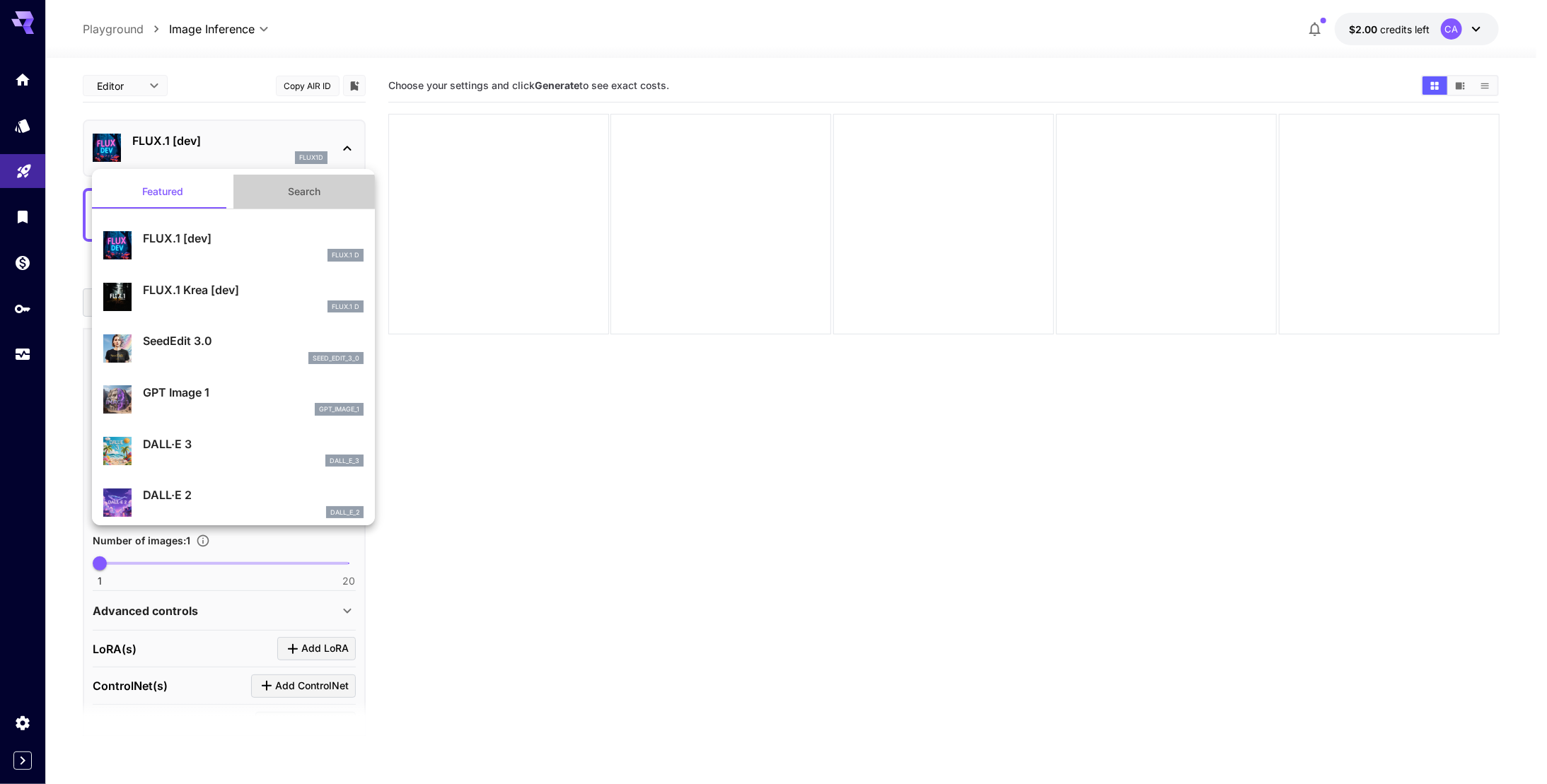 click on "Search" at bounding box center (304, 192) 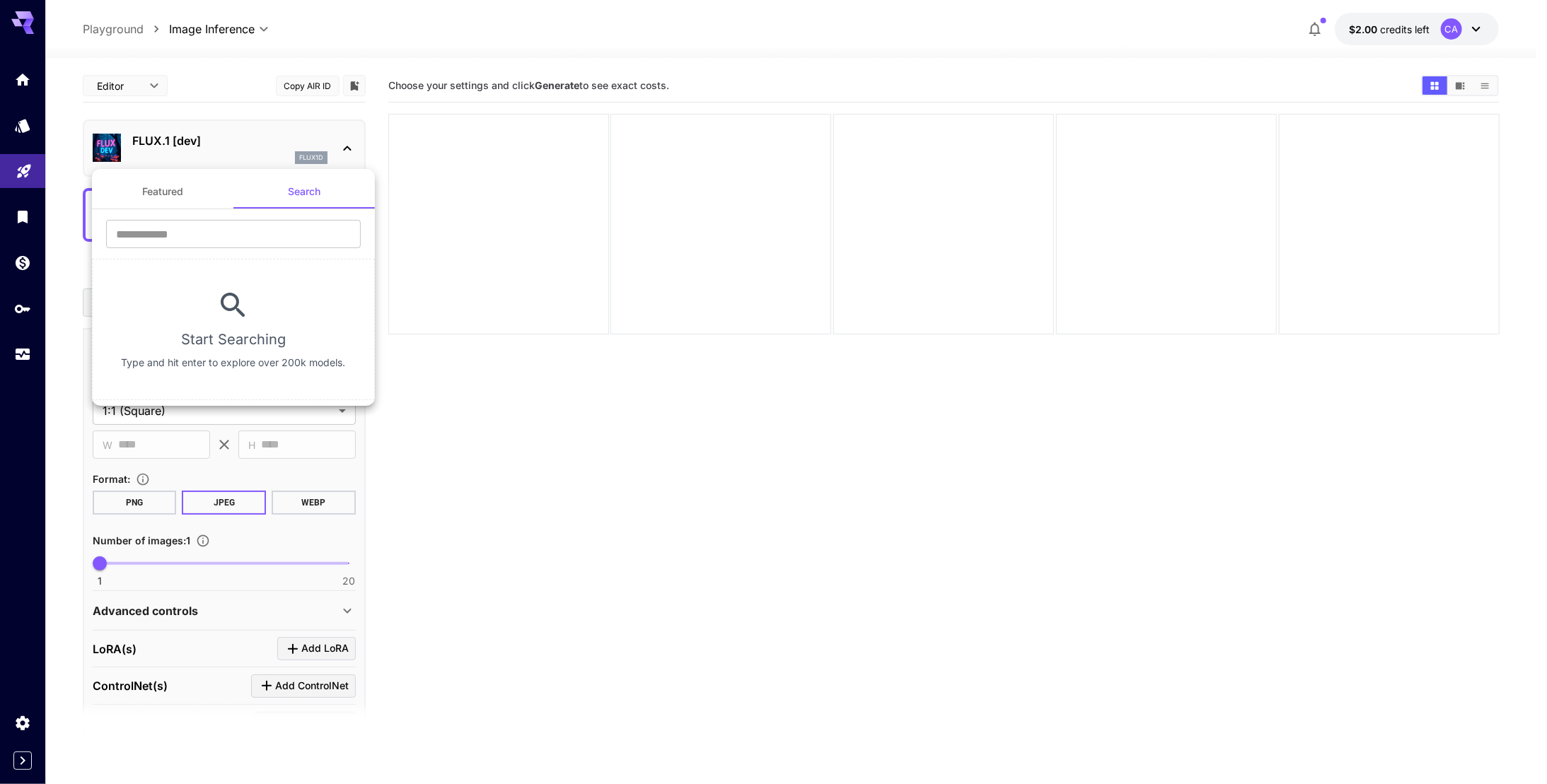 click at bounding box center [773, 392] 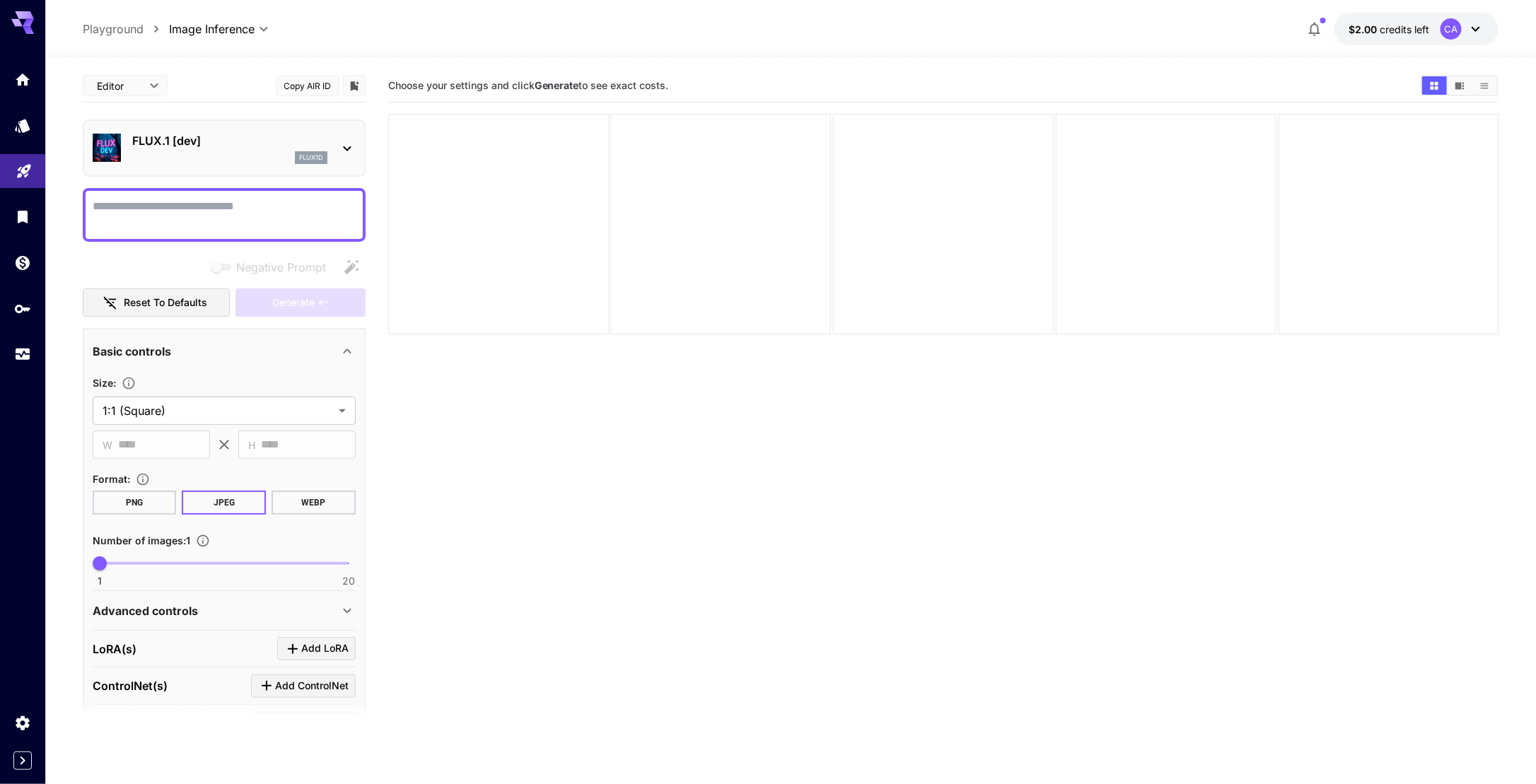 click on "Playground" at bounding box center [113, 29] 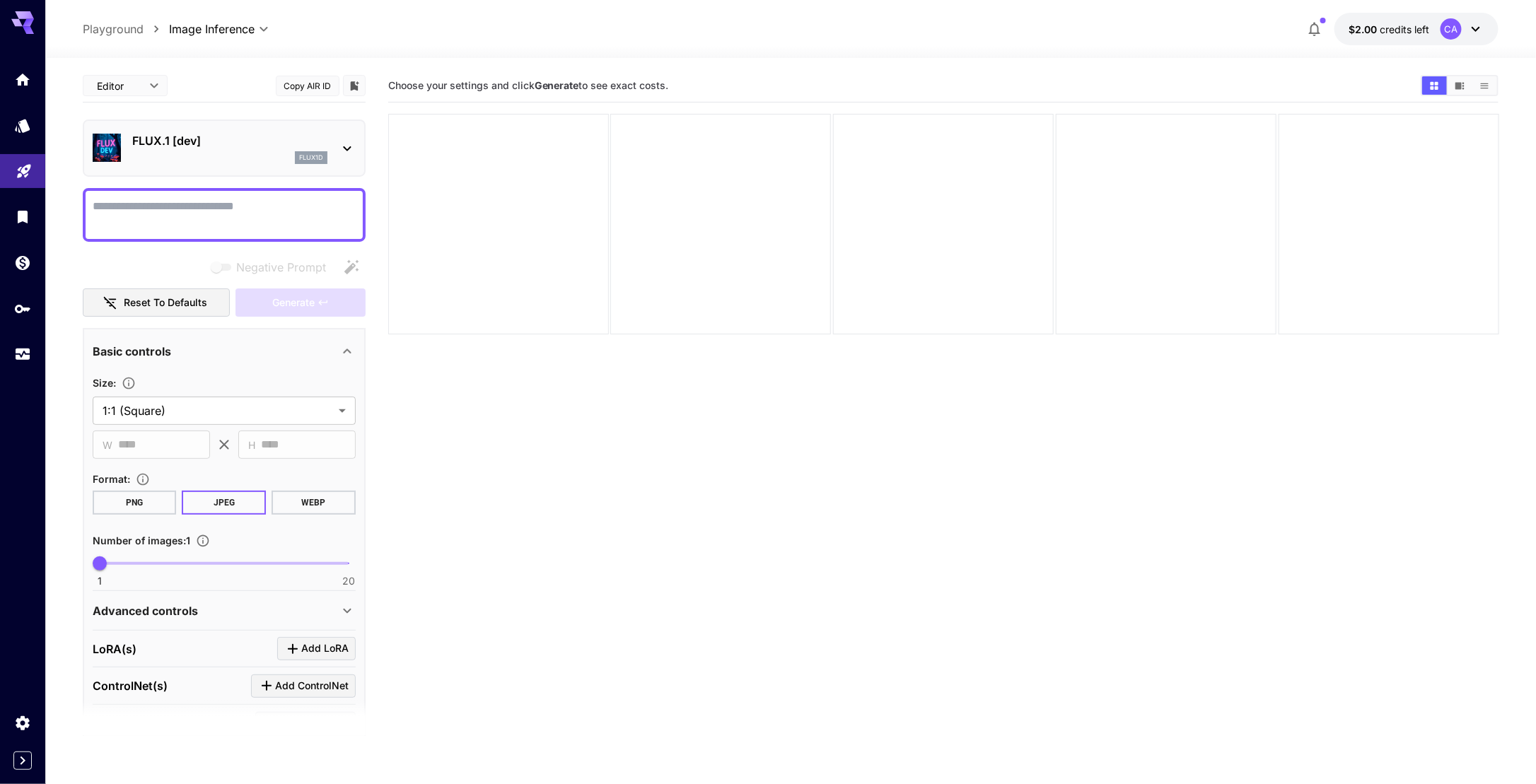click on "Playground" at bounding box center (113, 29) 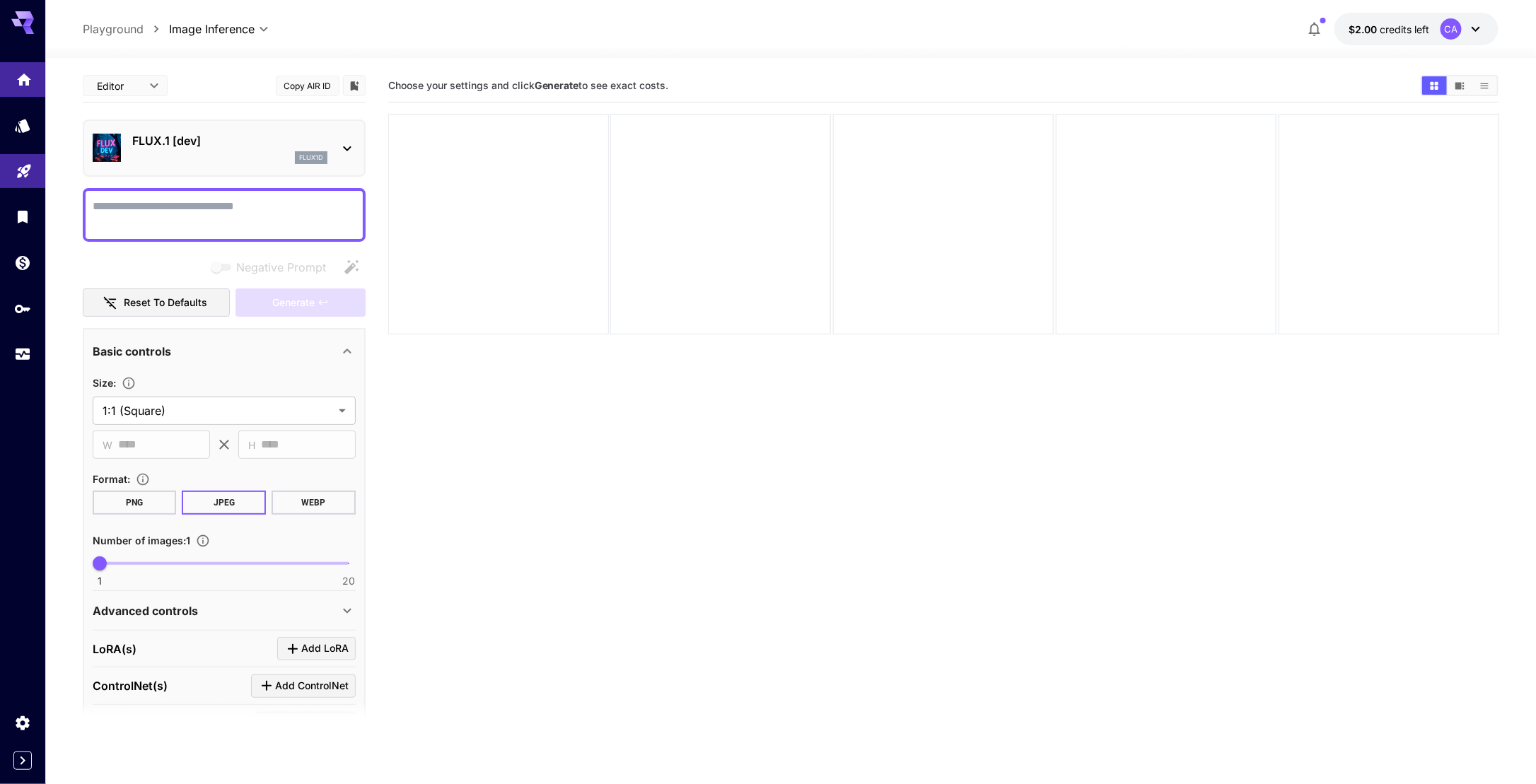 click at bounding box center [23, 79] 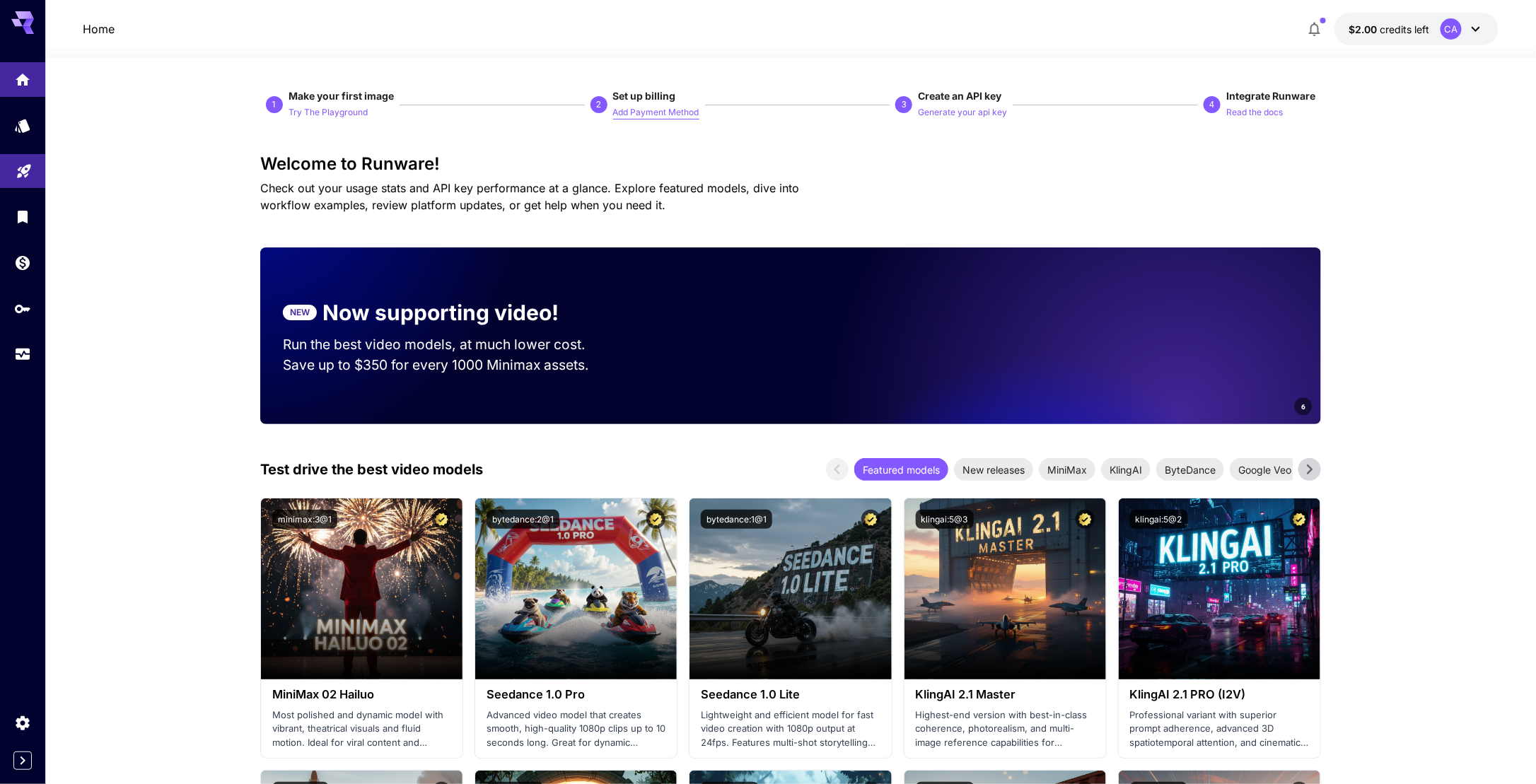click on "Add Payment Method" at bounding box center [656, 112] 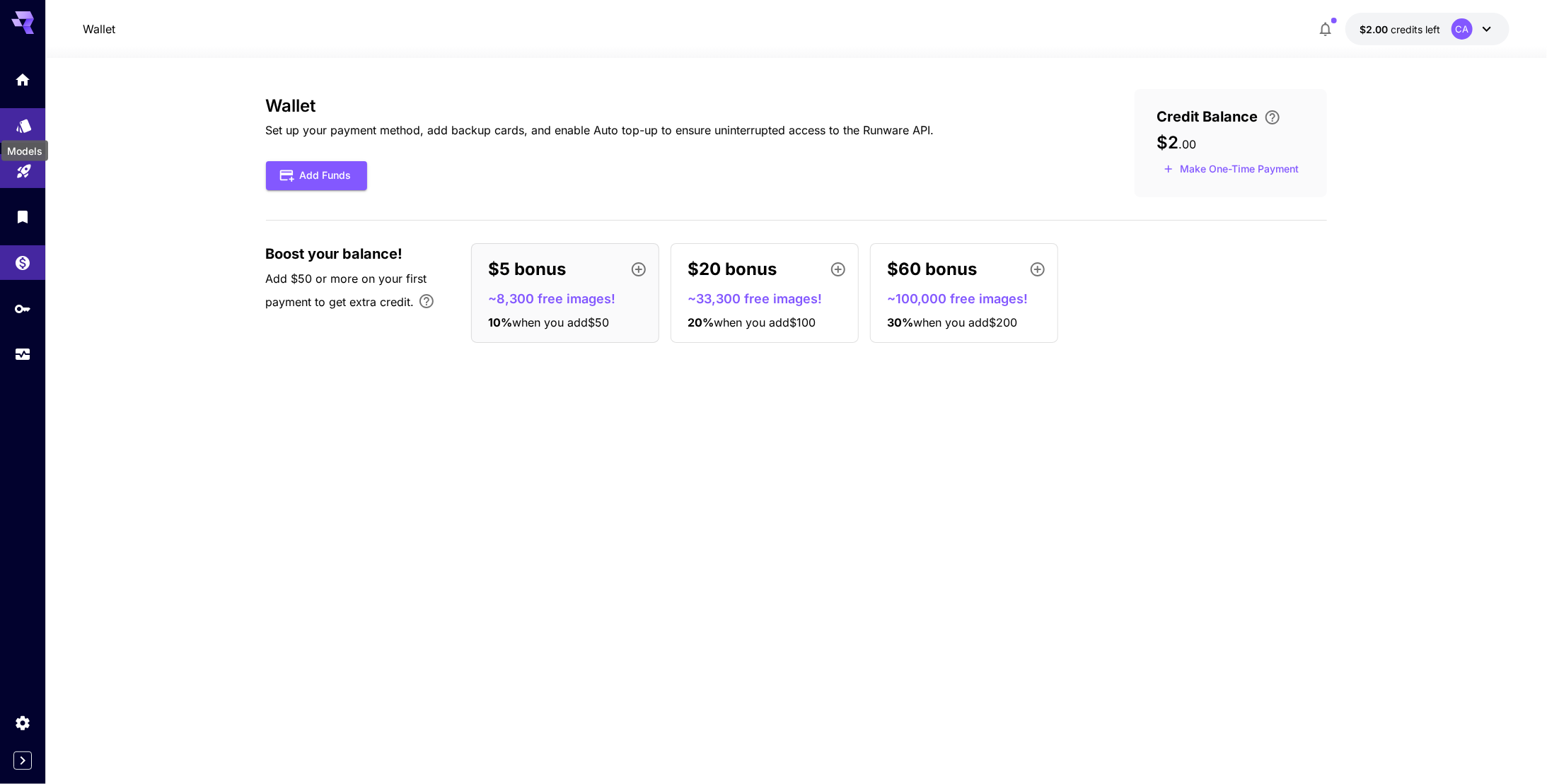 click 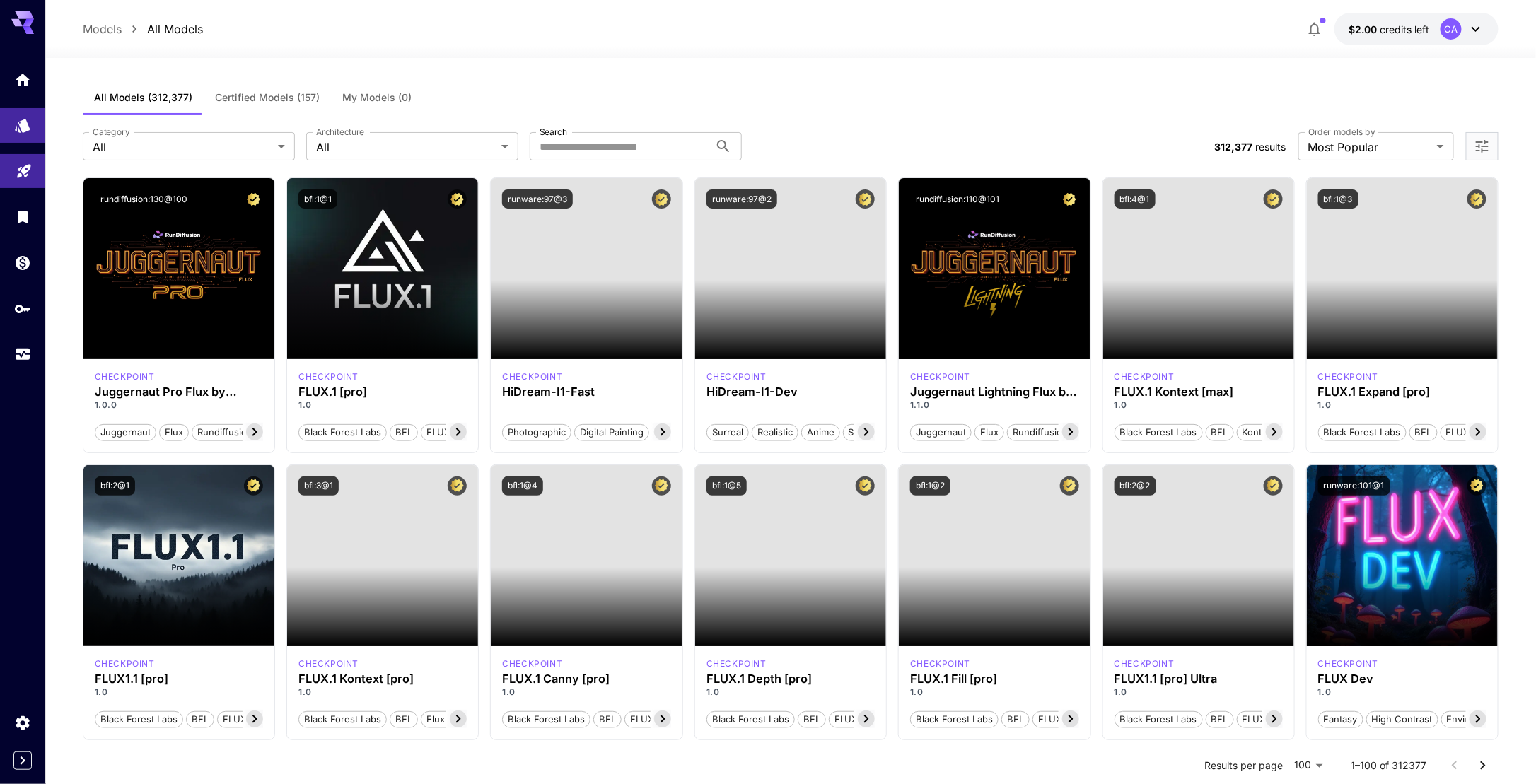 click on "Certified Models (157)" at bounding box center (267, 98) 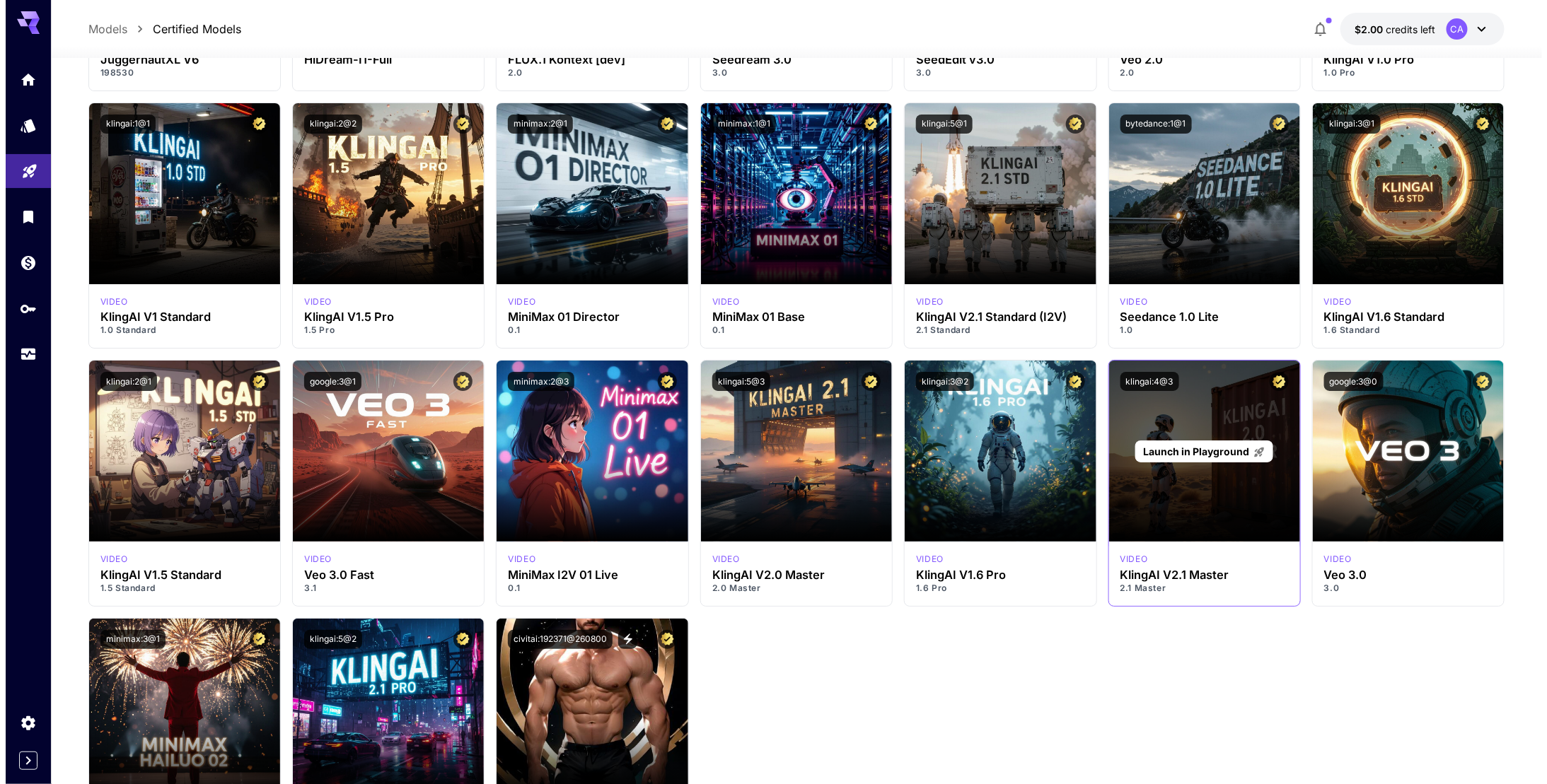 scroll, scrollTop: 5231, scrollLeft: 0, axis: vertical 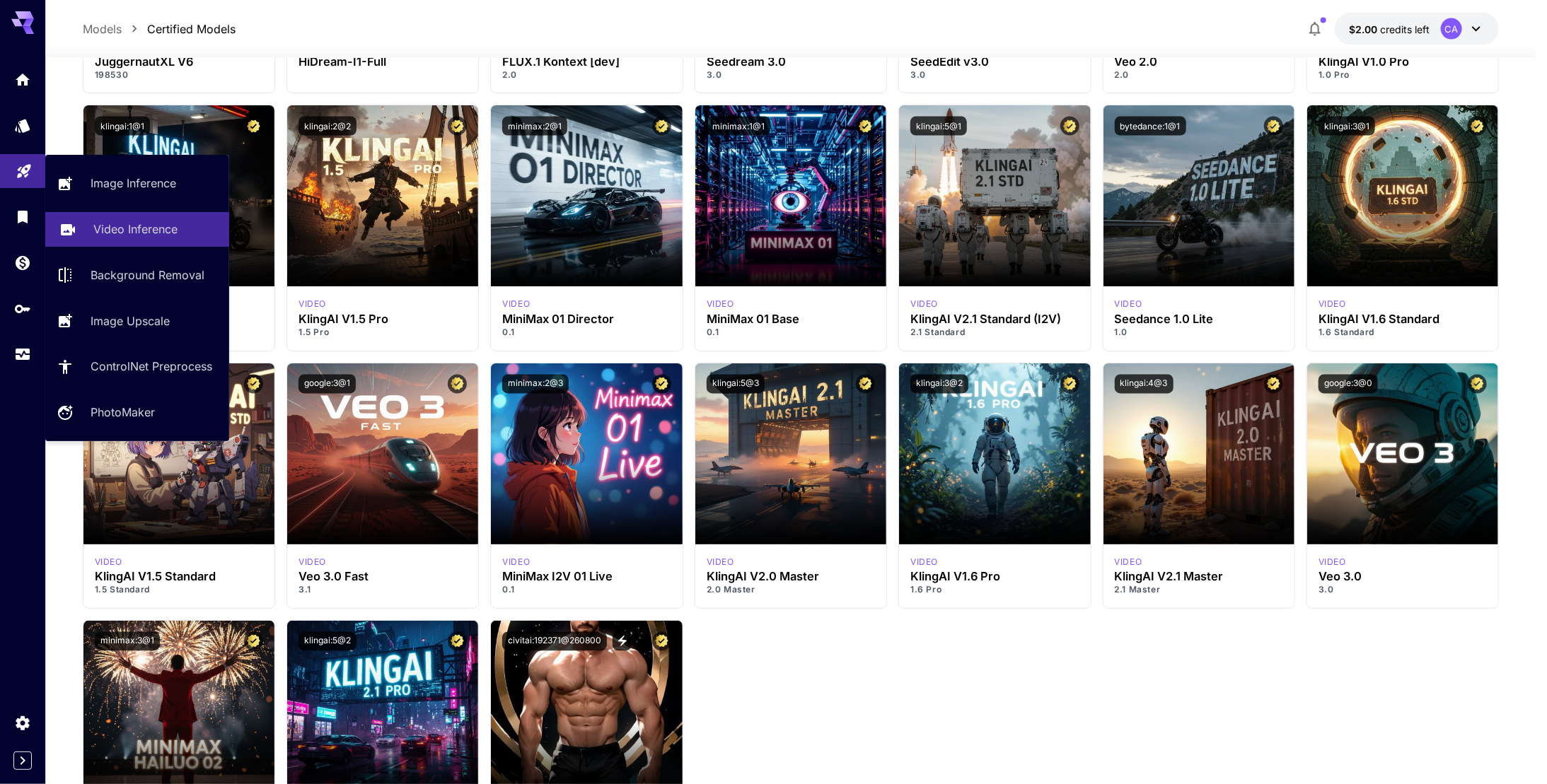 click on "Video Inference" at bounding box center (135, 229) 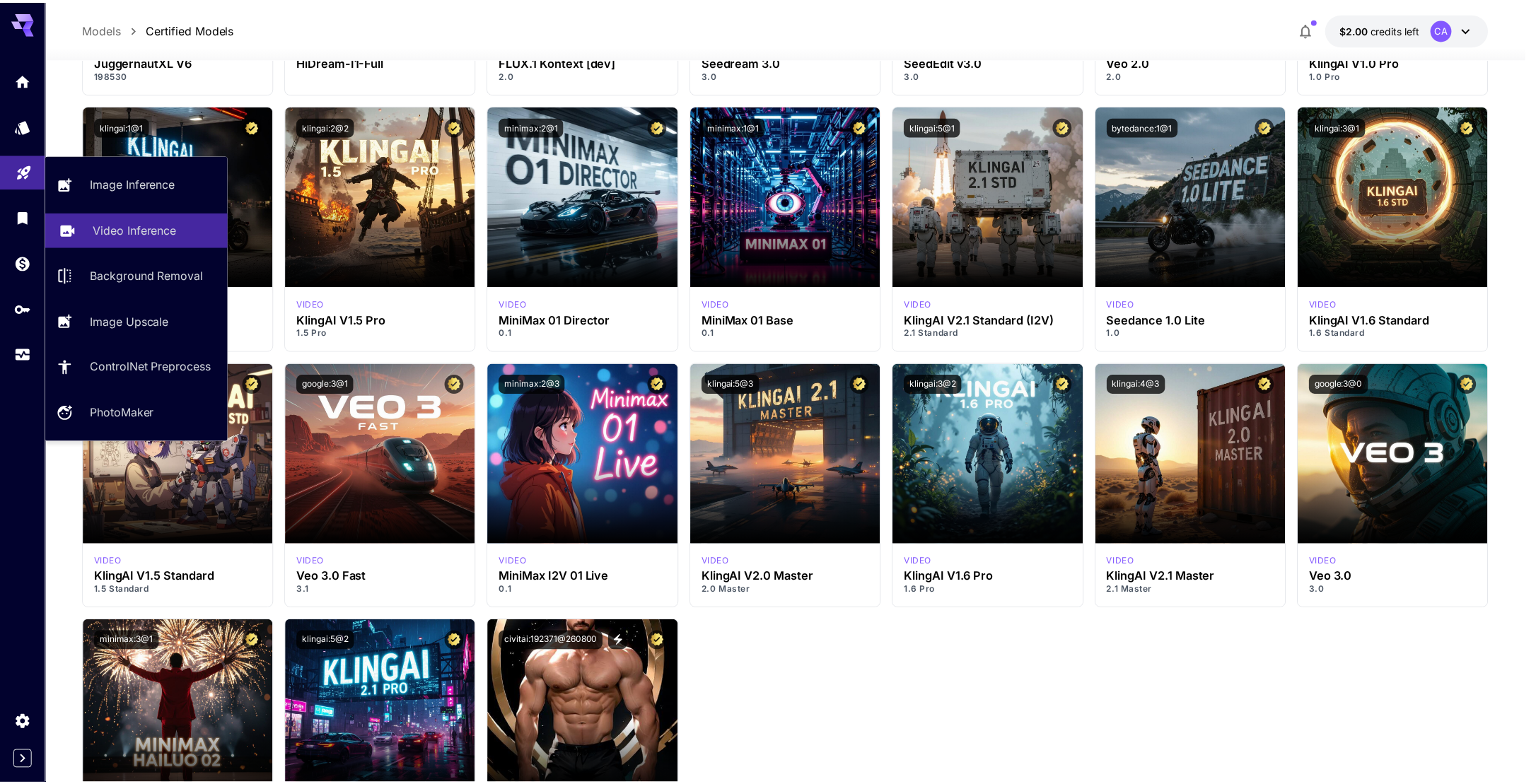 scroll, scrollTop: 0, scrollLeft: 0, axis: both 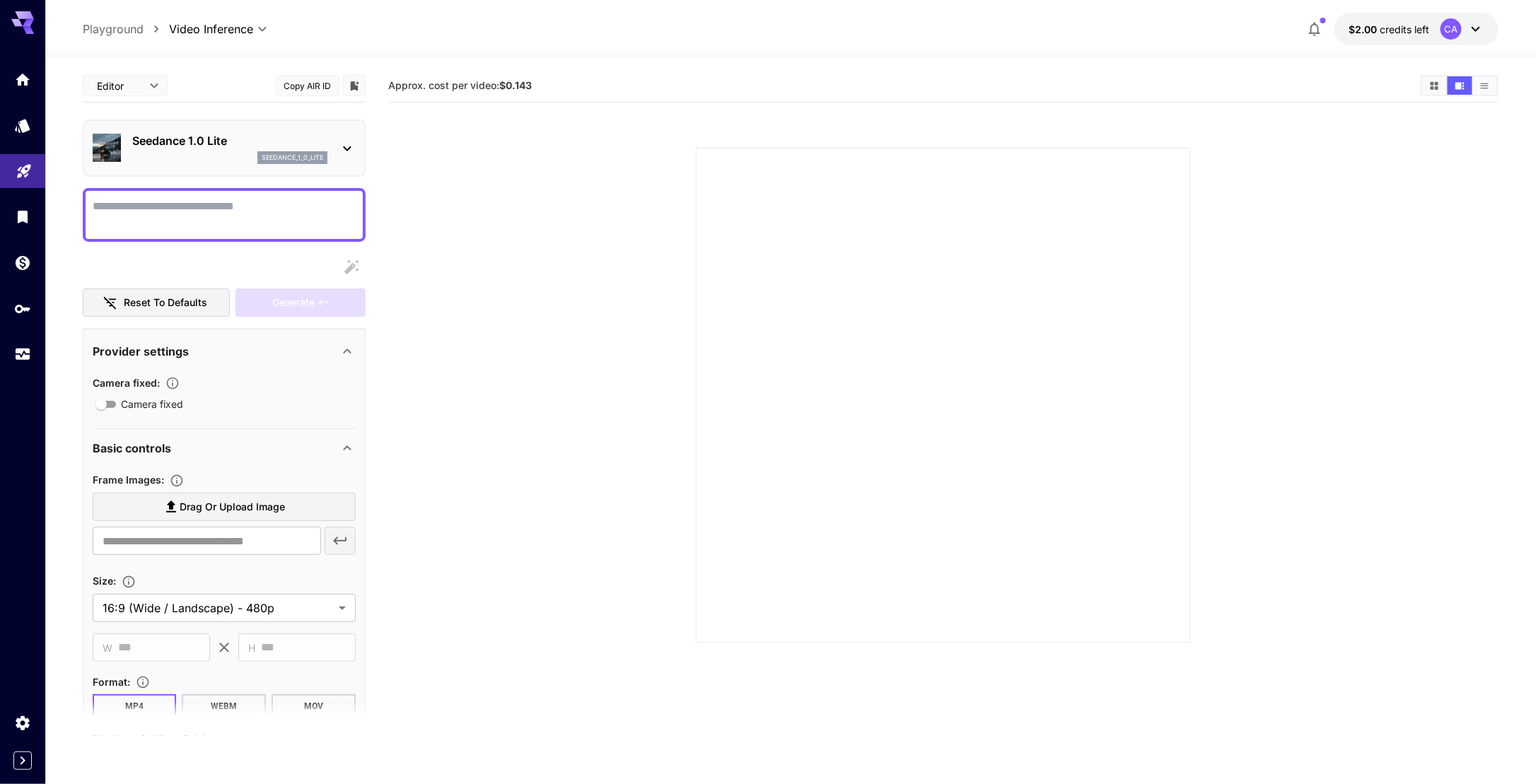click on "Seedance 1.0 Lite seedance_1_0_lite" at bounding box center [224, 148] 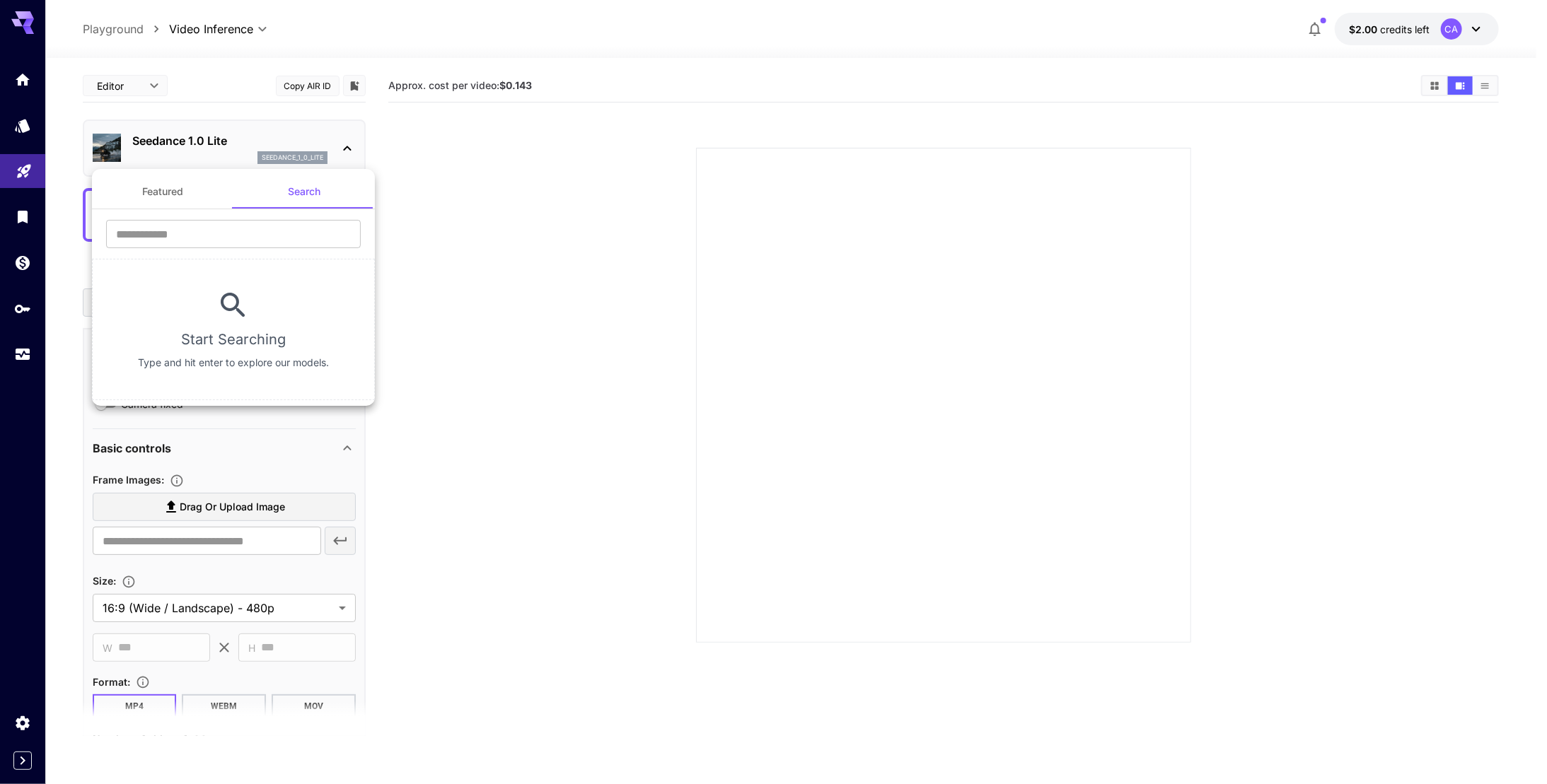 click on "Featured" at bounding box center (163, 192) 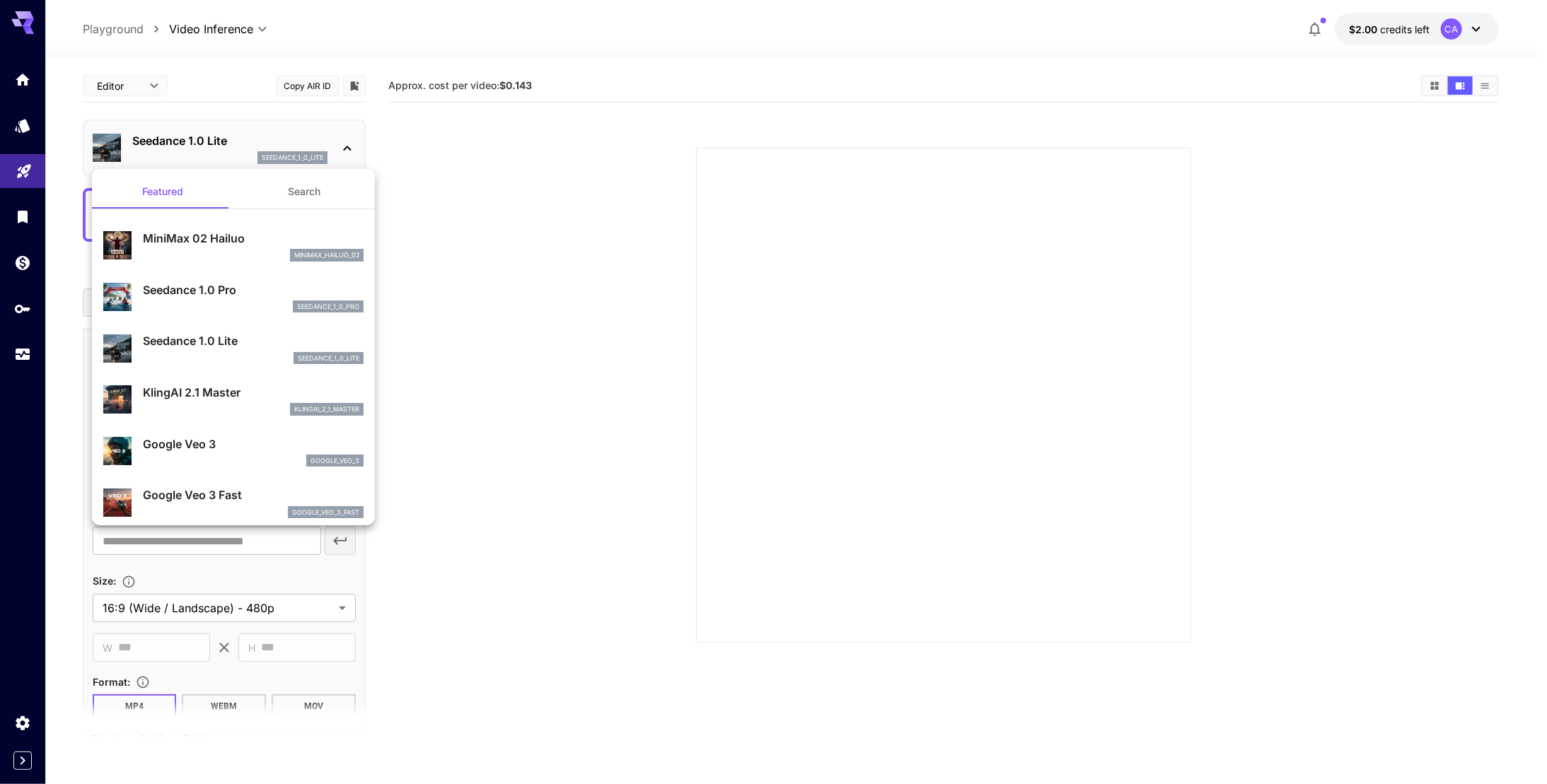 click on "Google Veo 3 Fast" at bounding box center [253, 495] 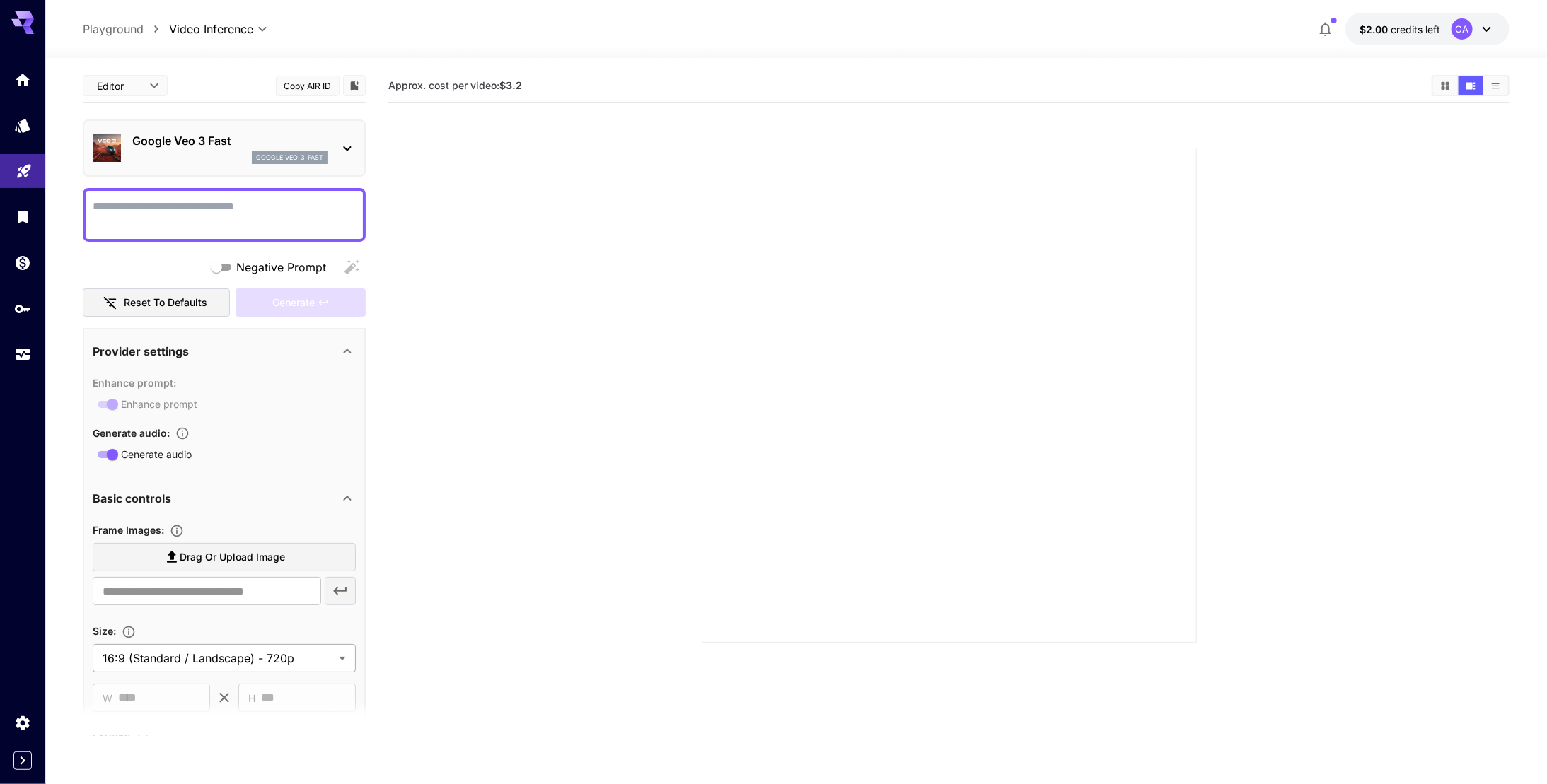 click on "**********" at bounding box center [773, 447] 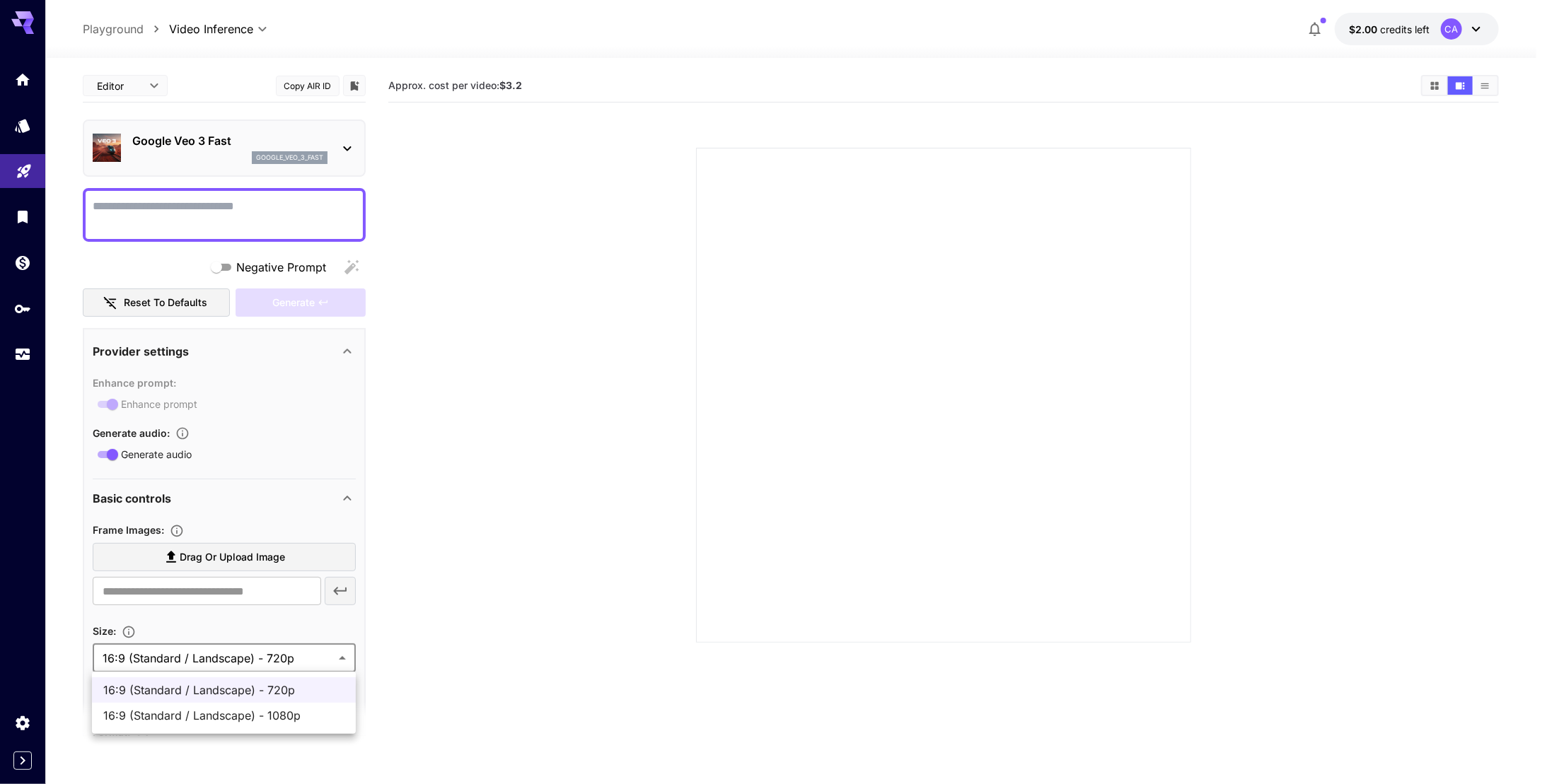 click at bounding box center (773, 392) 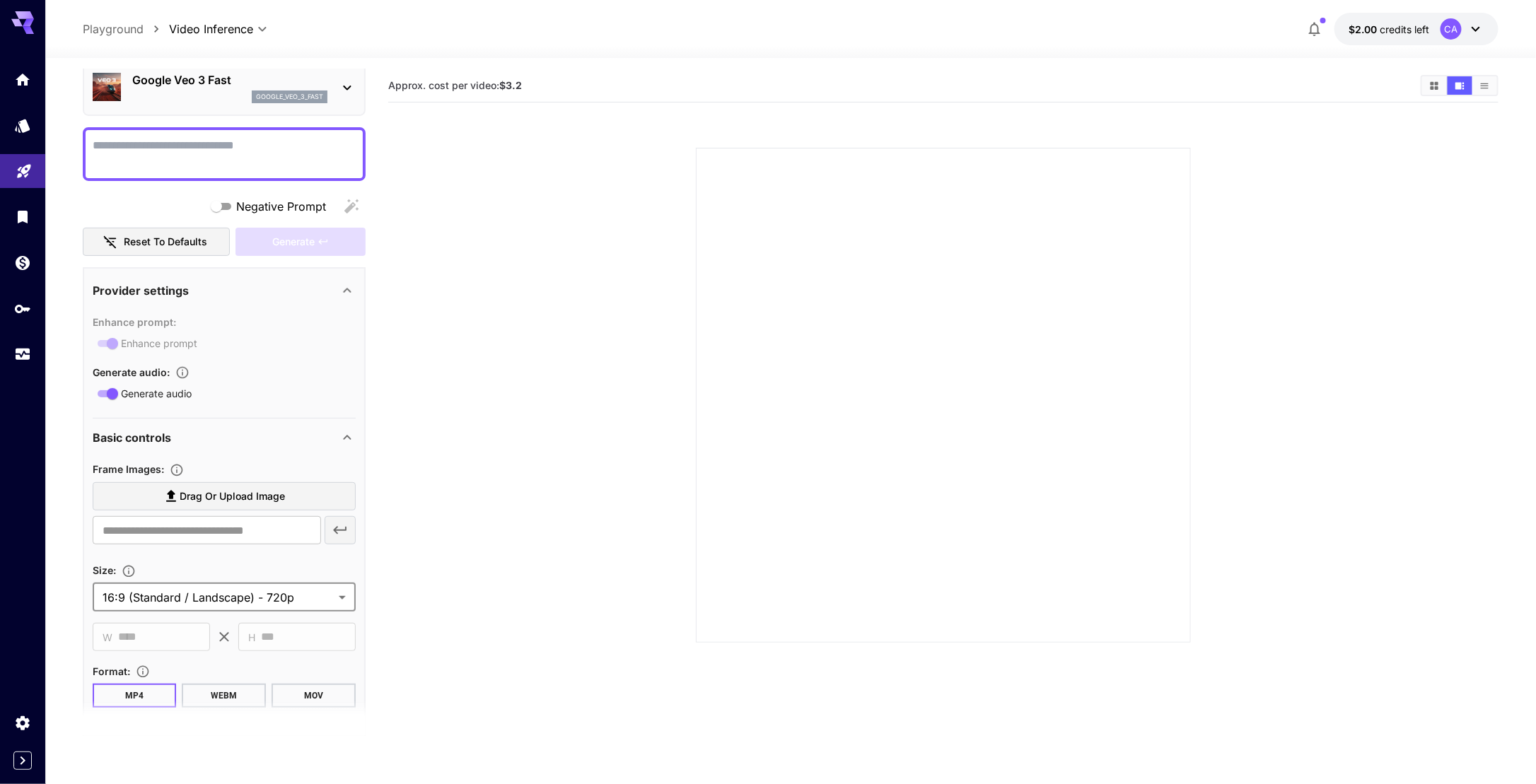 scroll, scrollTop: 71, scrollLeft: 0, axis: vertical 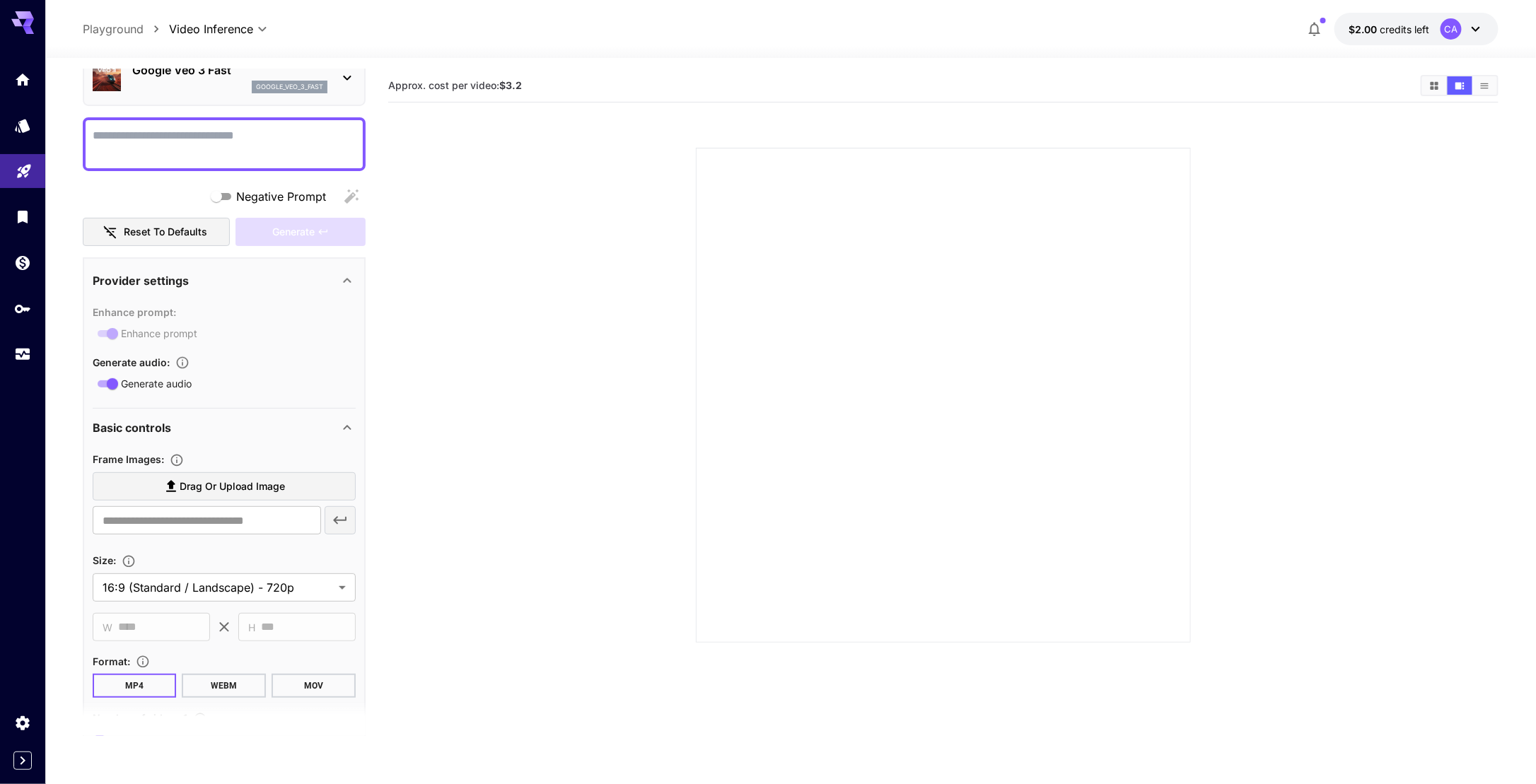 click at bounding box center [943, 378] 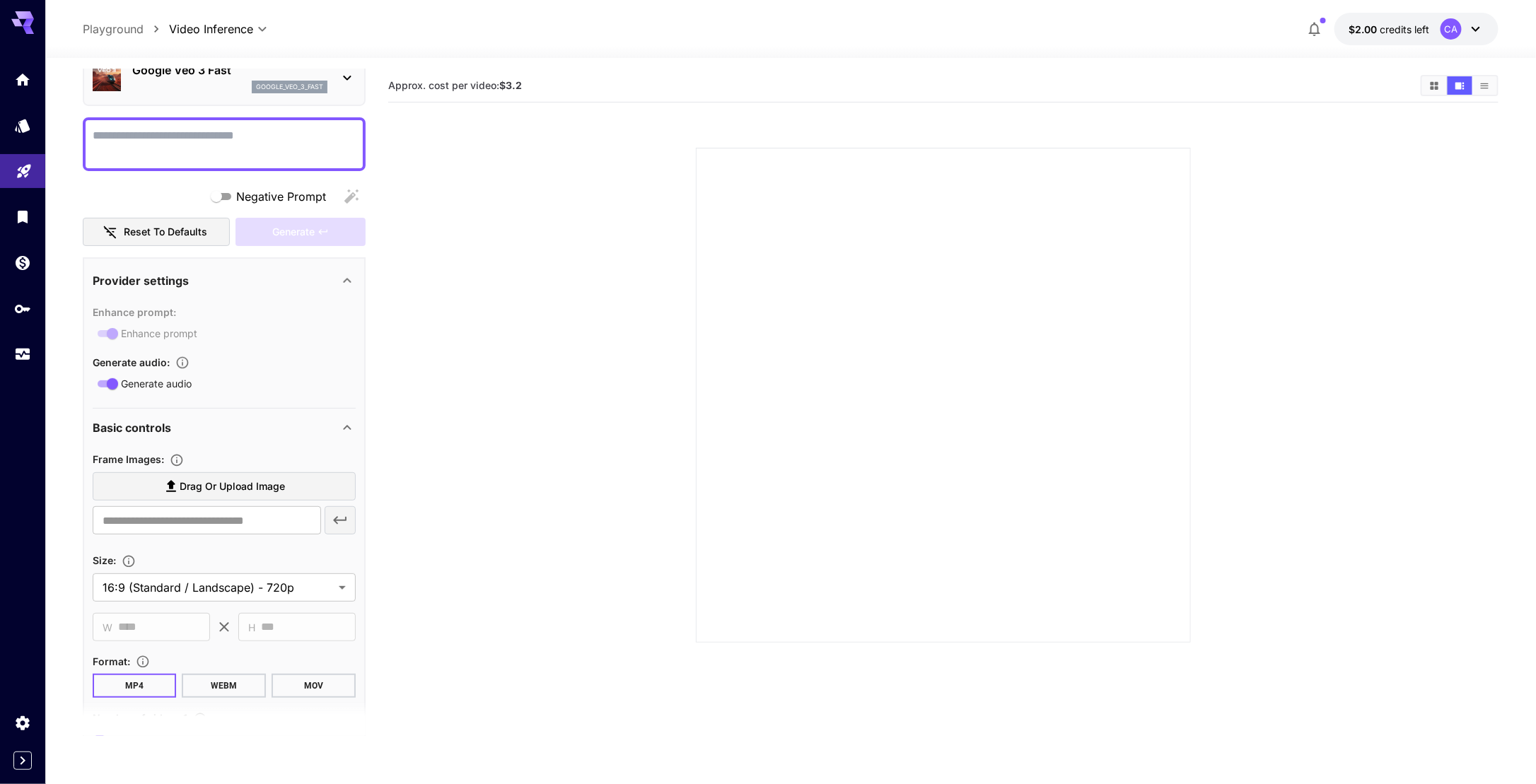 click on "WEBM" at bounding box center (223, 686) 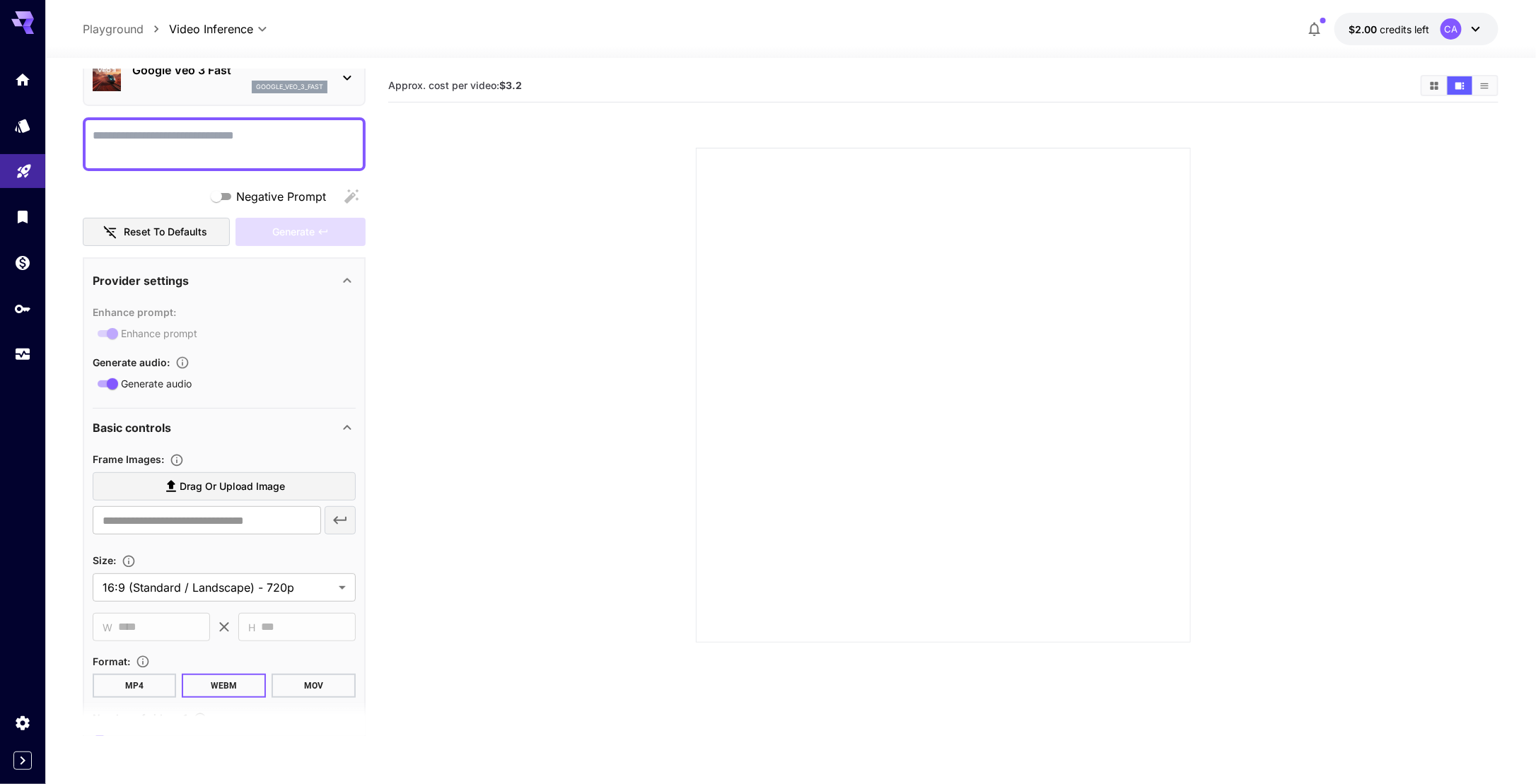 click on "MOV" at bounding box center [313, 686] 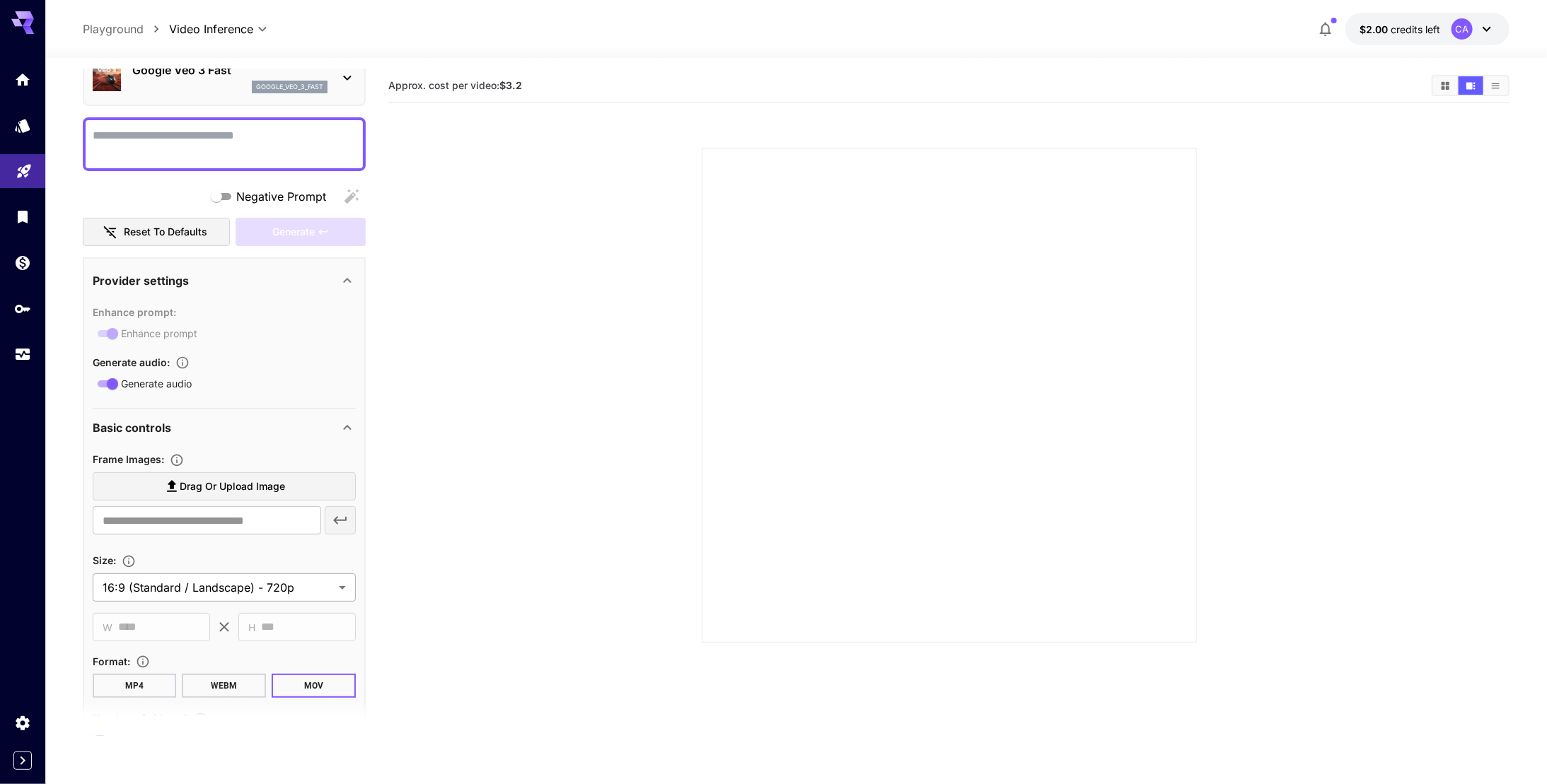 click on "**********" at bounding box center (773, 447) 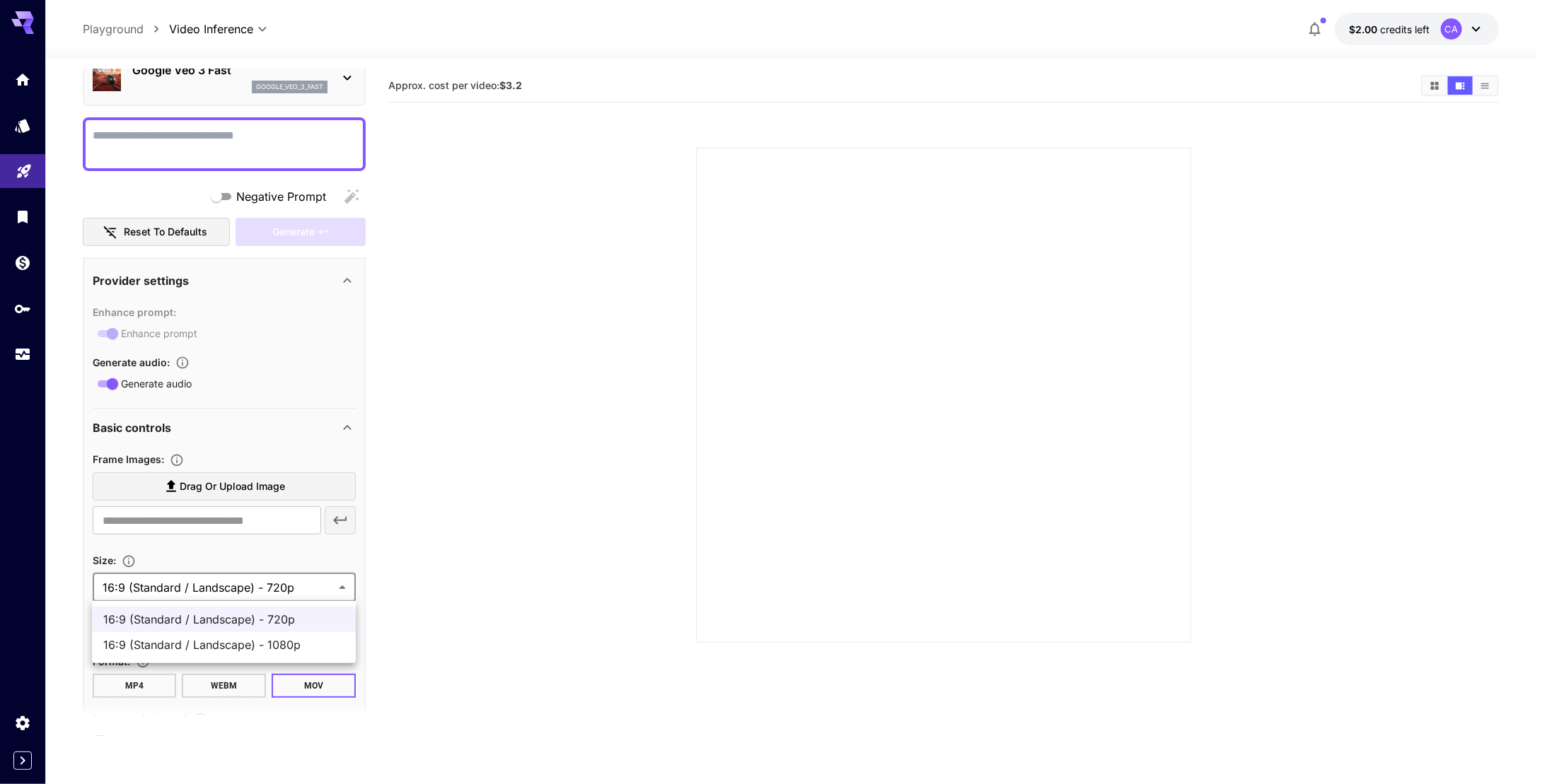 click at bounding box center [773, 392] 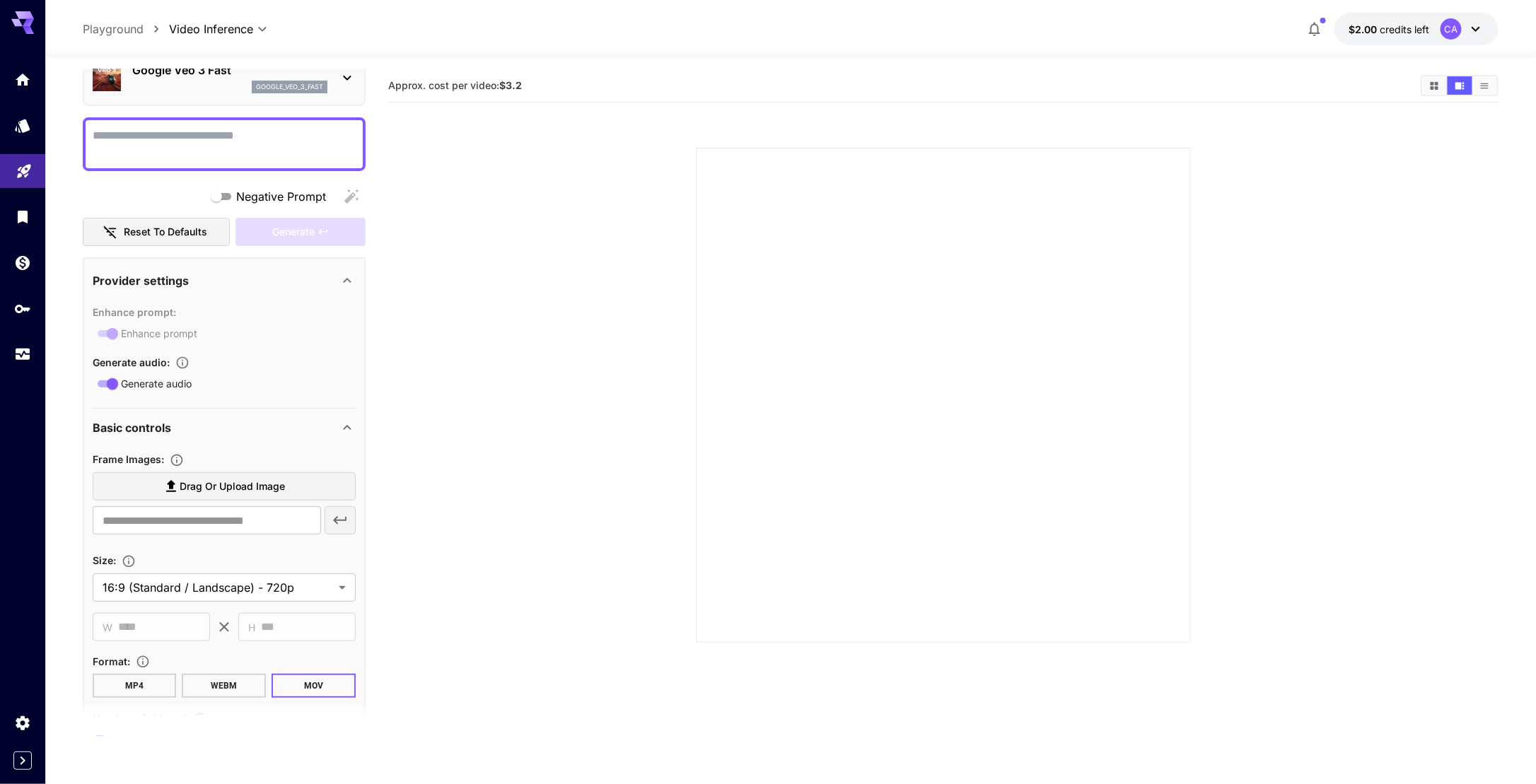 click on "WEBM" at bounding box center (223, 686) 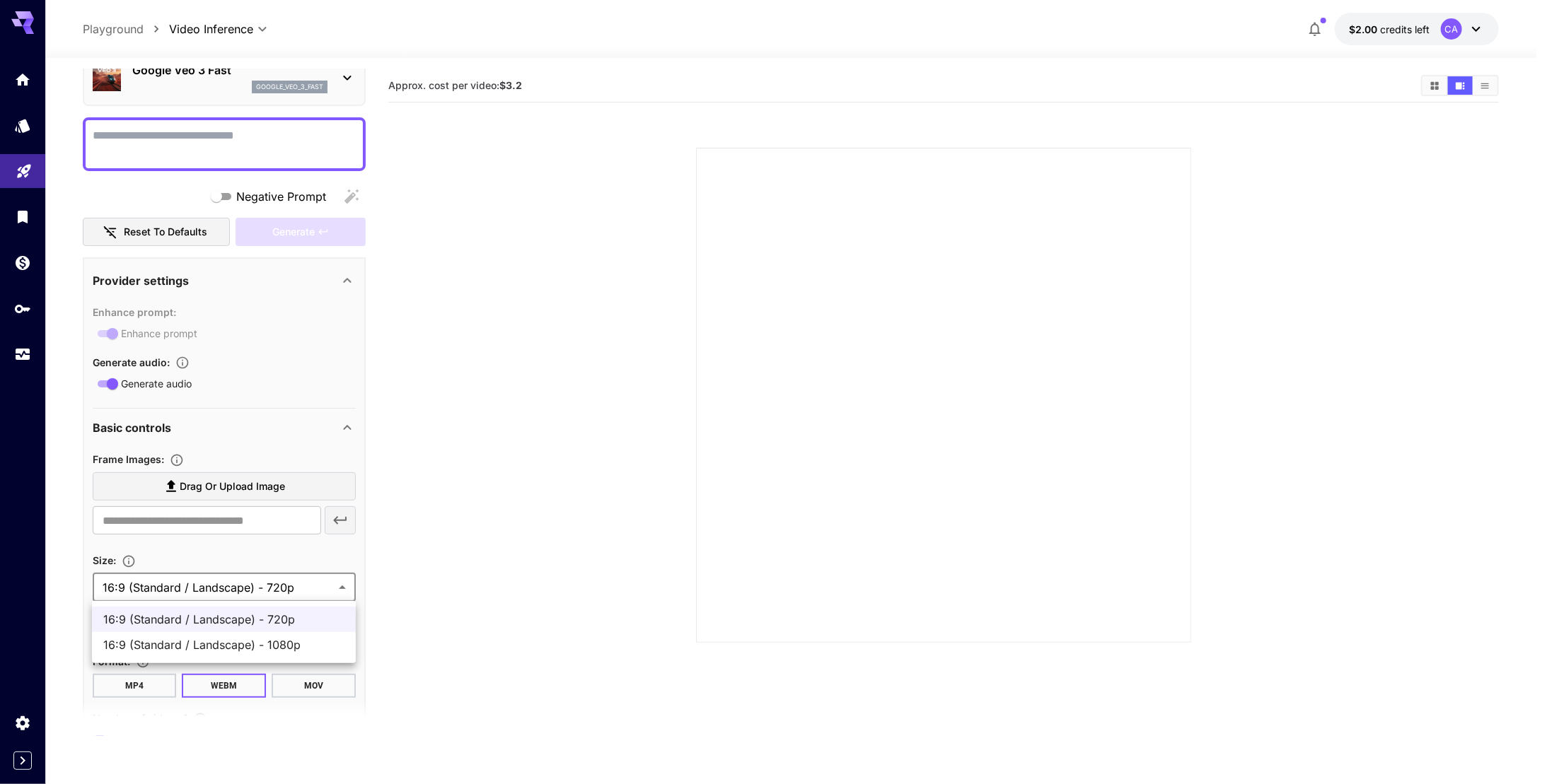 click on "**********" at bounding box center (773, 447) 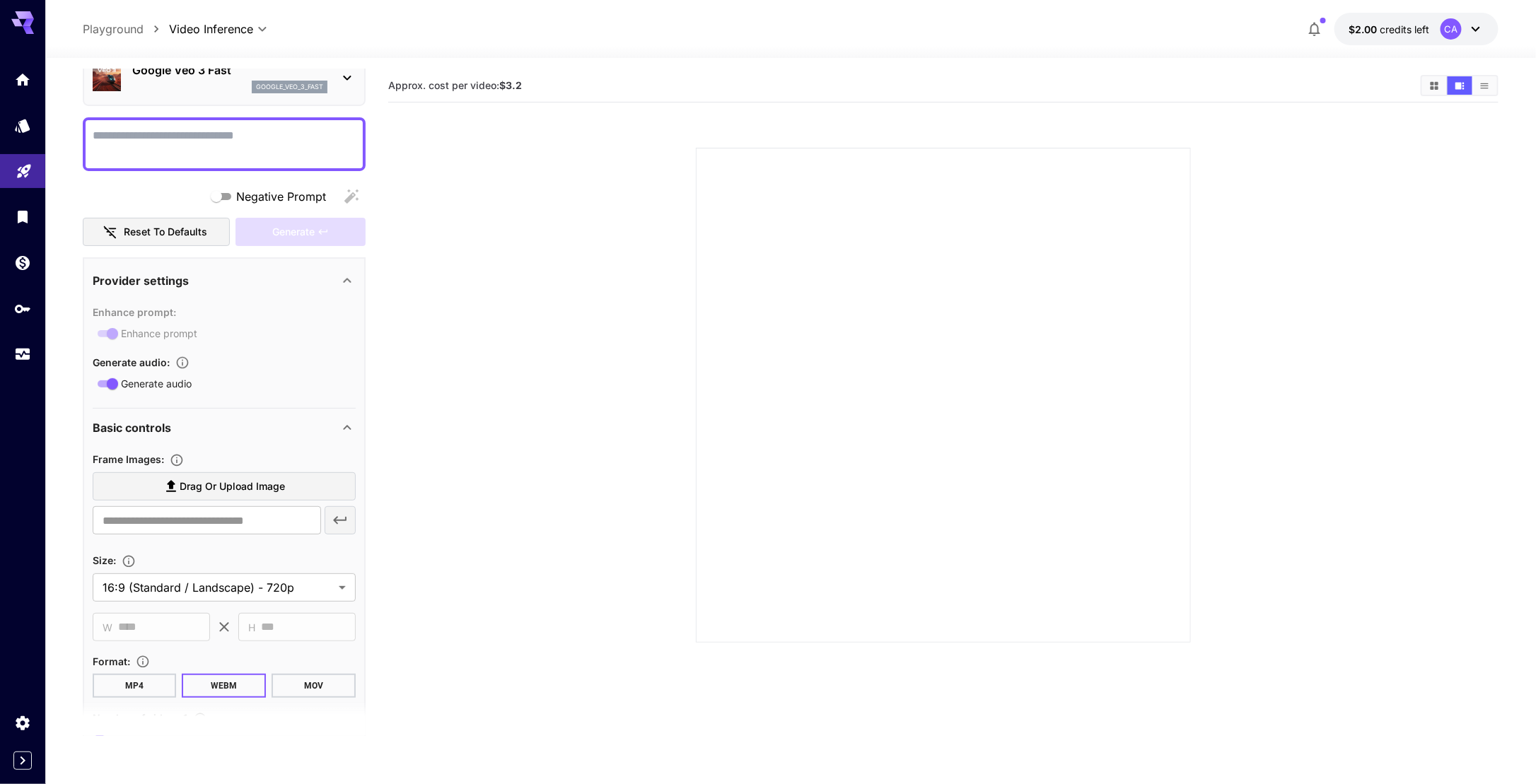 click on "MP4" at bounding box center (134, 686) 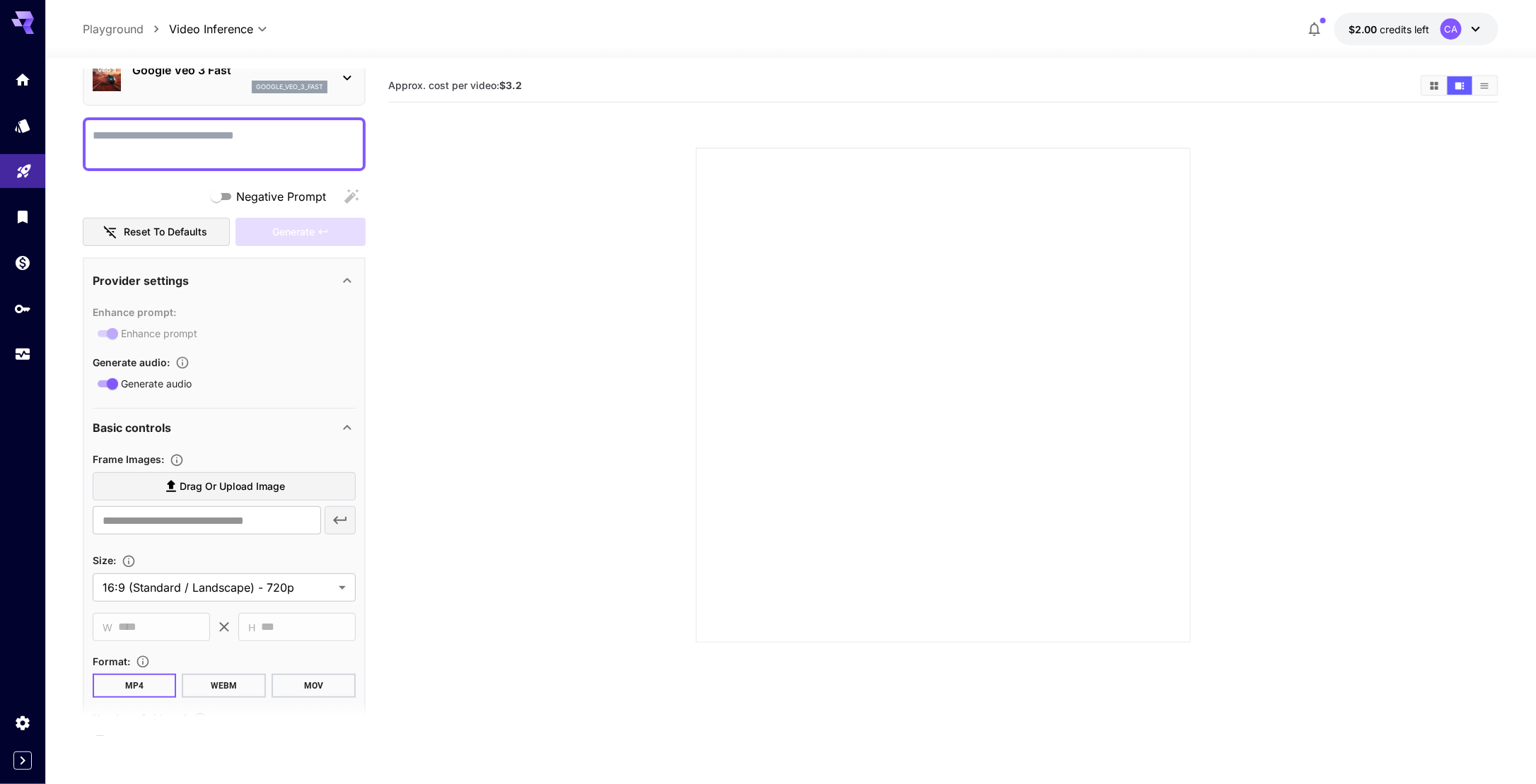 drag, startPoint x: 704, startPoint y: 493, endPoint x: 548, endPoint y: 520, distance: 158.3193 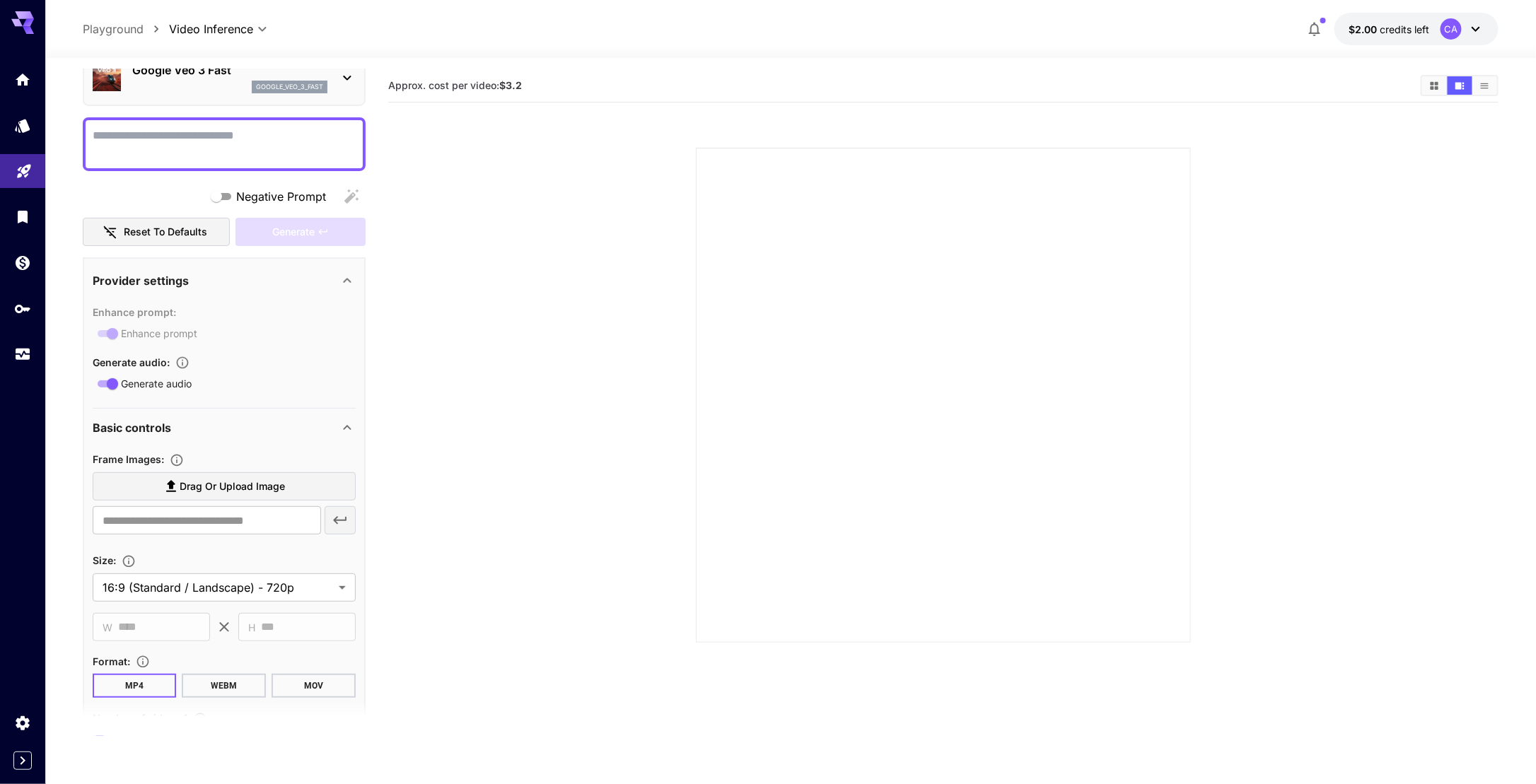 click at bounding box center (943, 395) 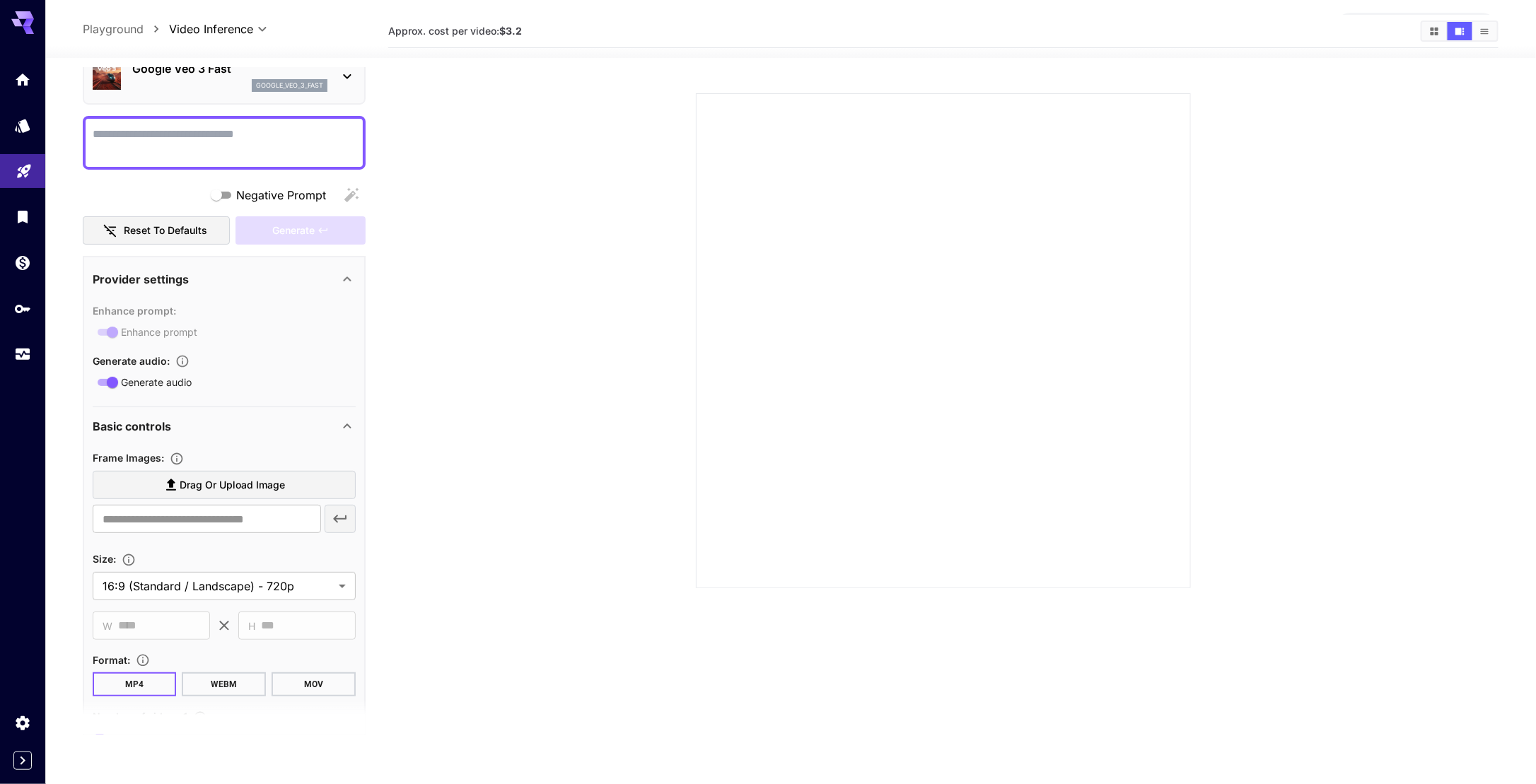 scroll, scrollTop: 0, scrollLeft: 0, axis: both 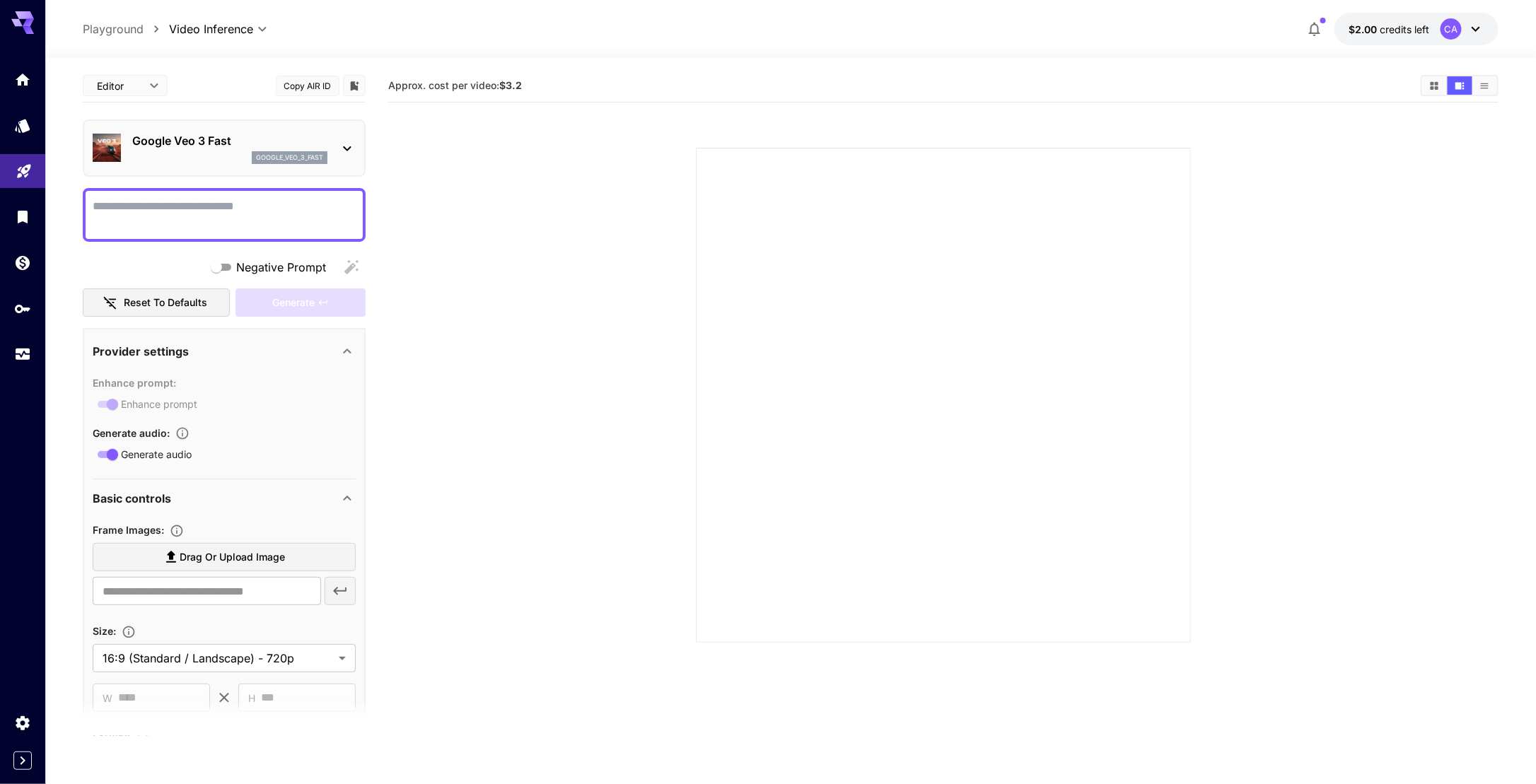 click on "Google Veo 3 Fast" at bounding box center [230, 141] 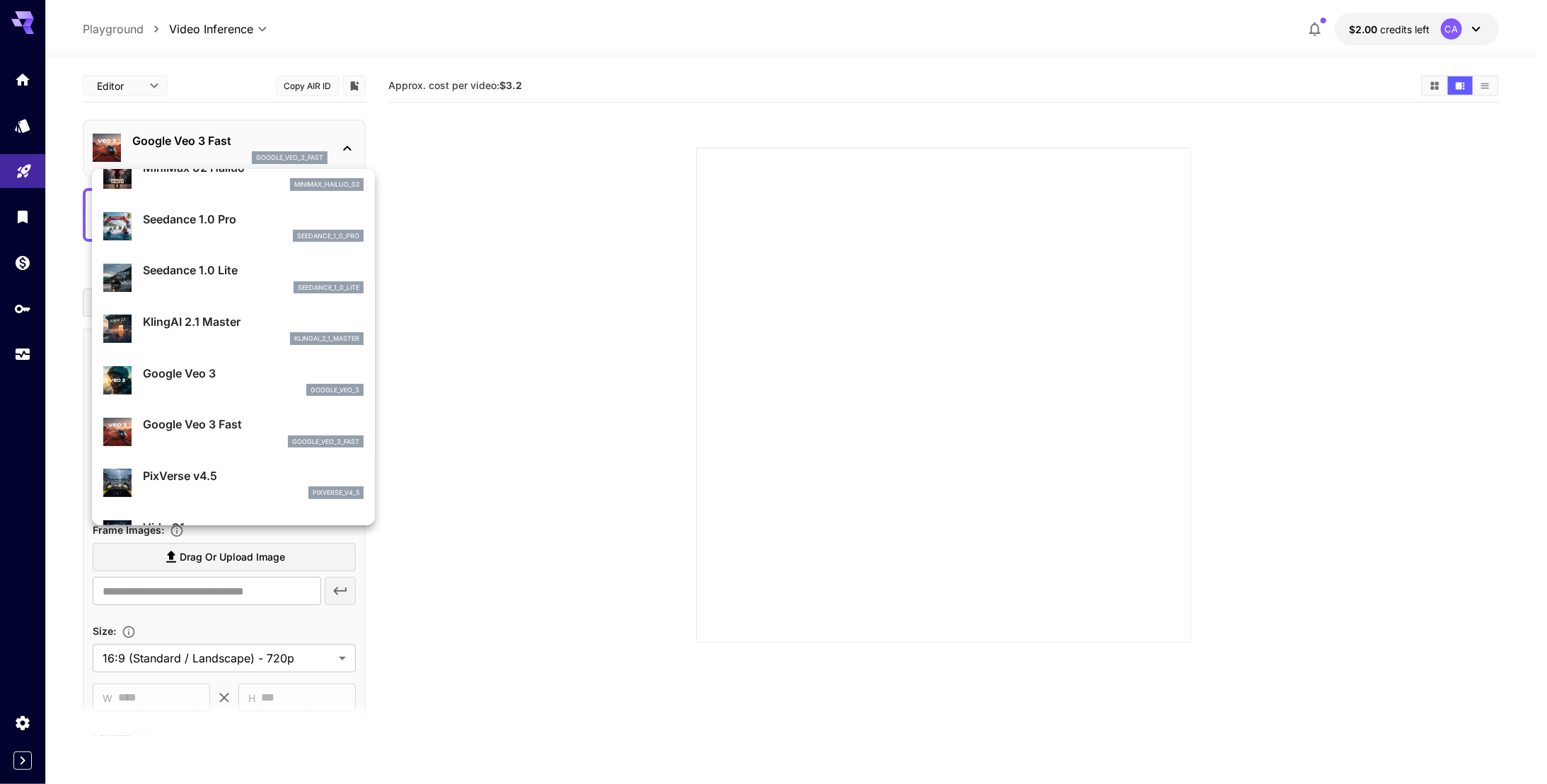 scroll, scrollTop: 141, scrollLeft: 0, axis: vertical 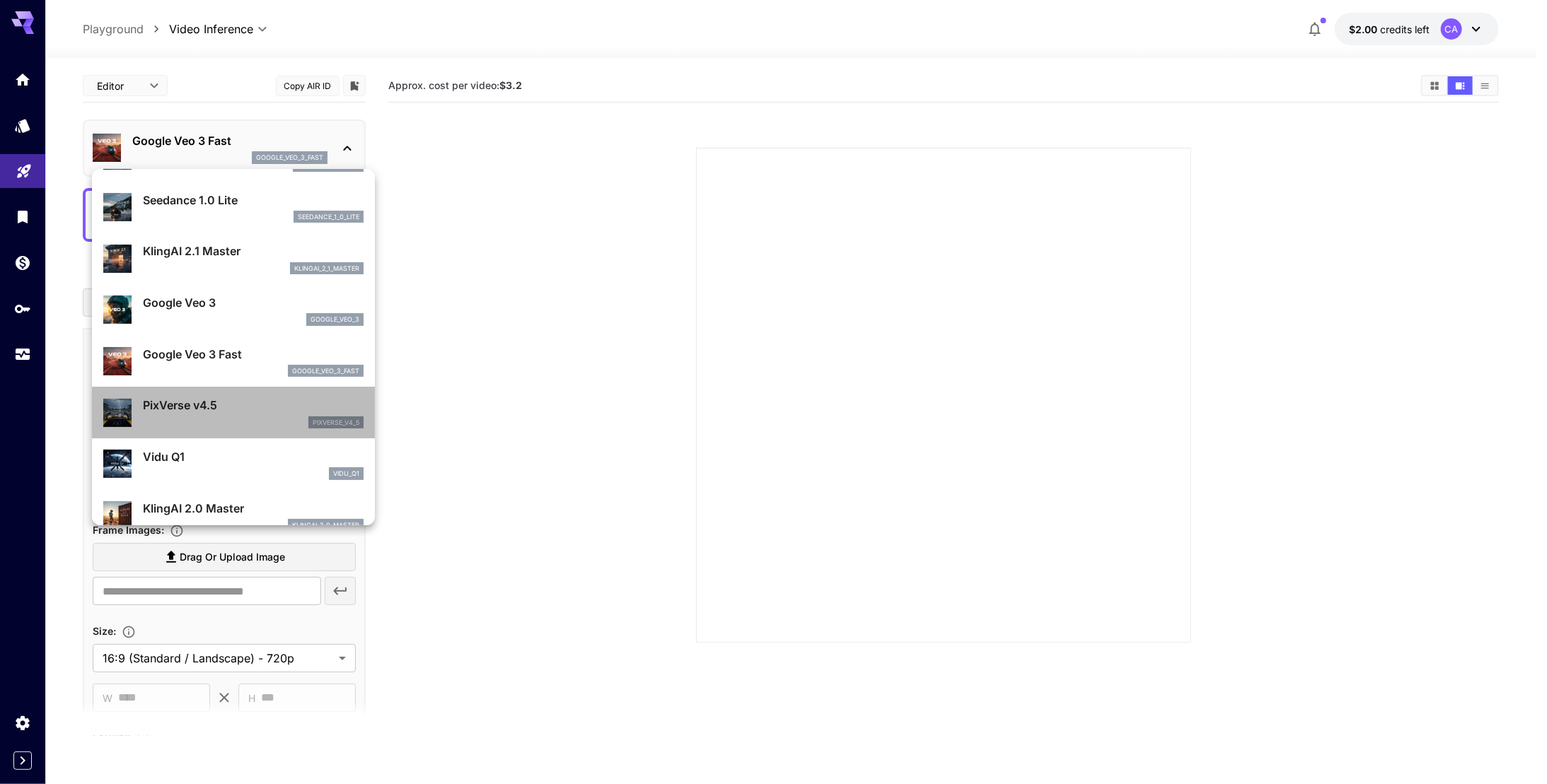 click on "pixverse_v4_5" at bounding box center (253, 423) 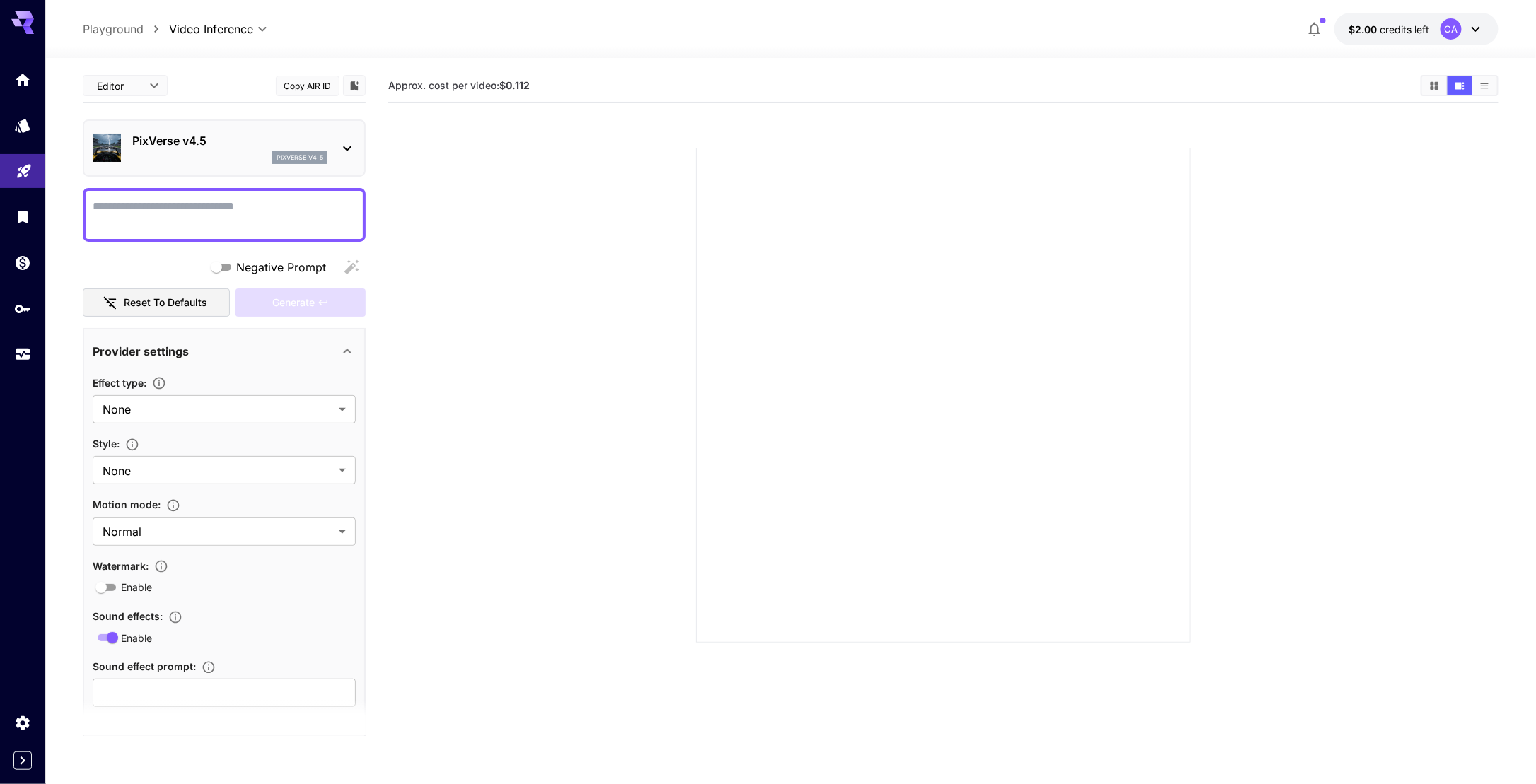 click on "PixVerse v4.5" at bounding box center (230, 141) 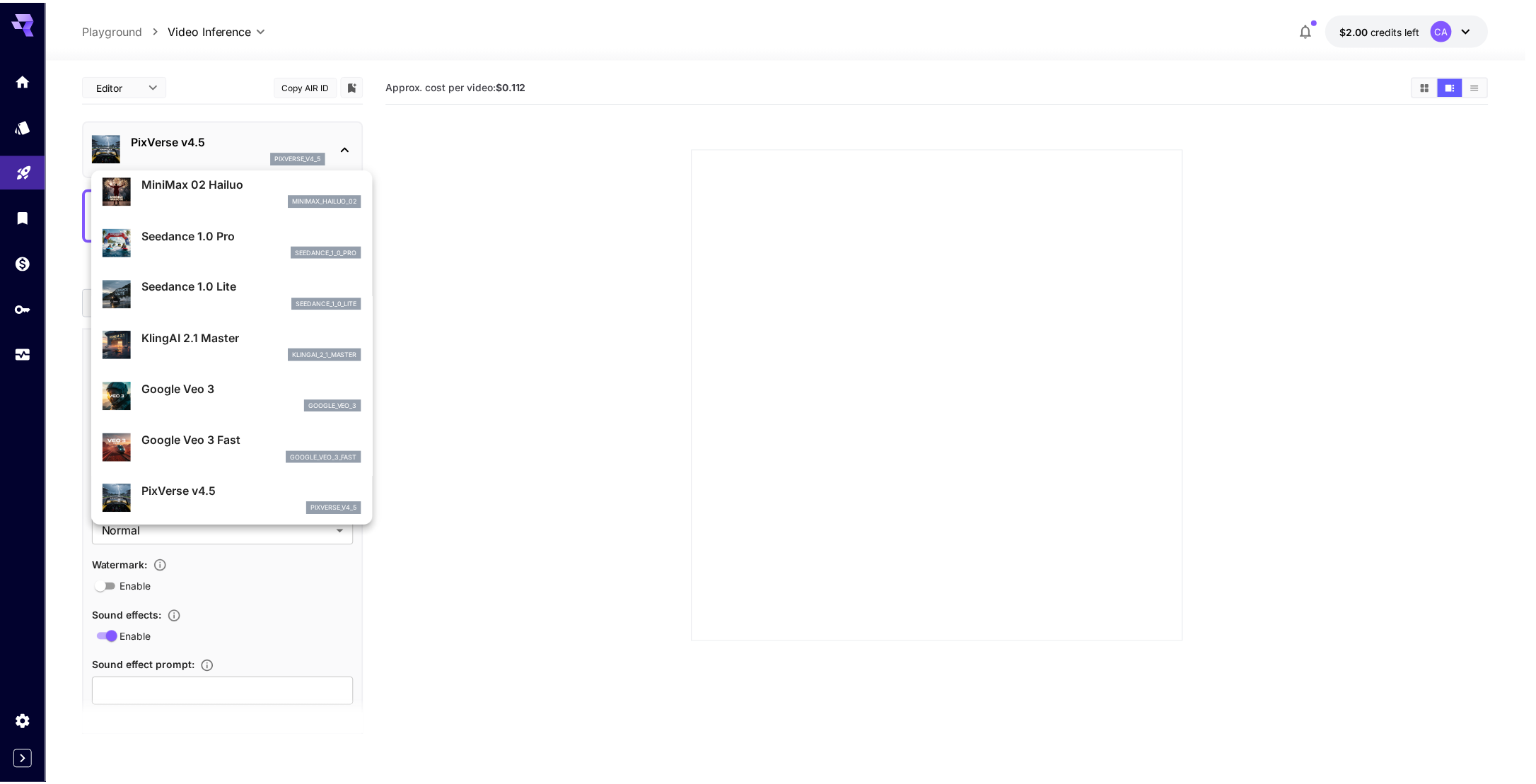 scroll, scrollTop: 71, scrollLeft: 0, axis: vertical 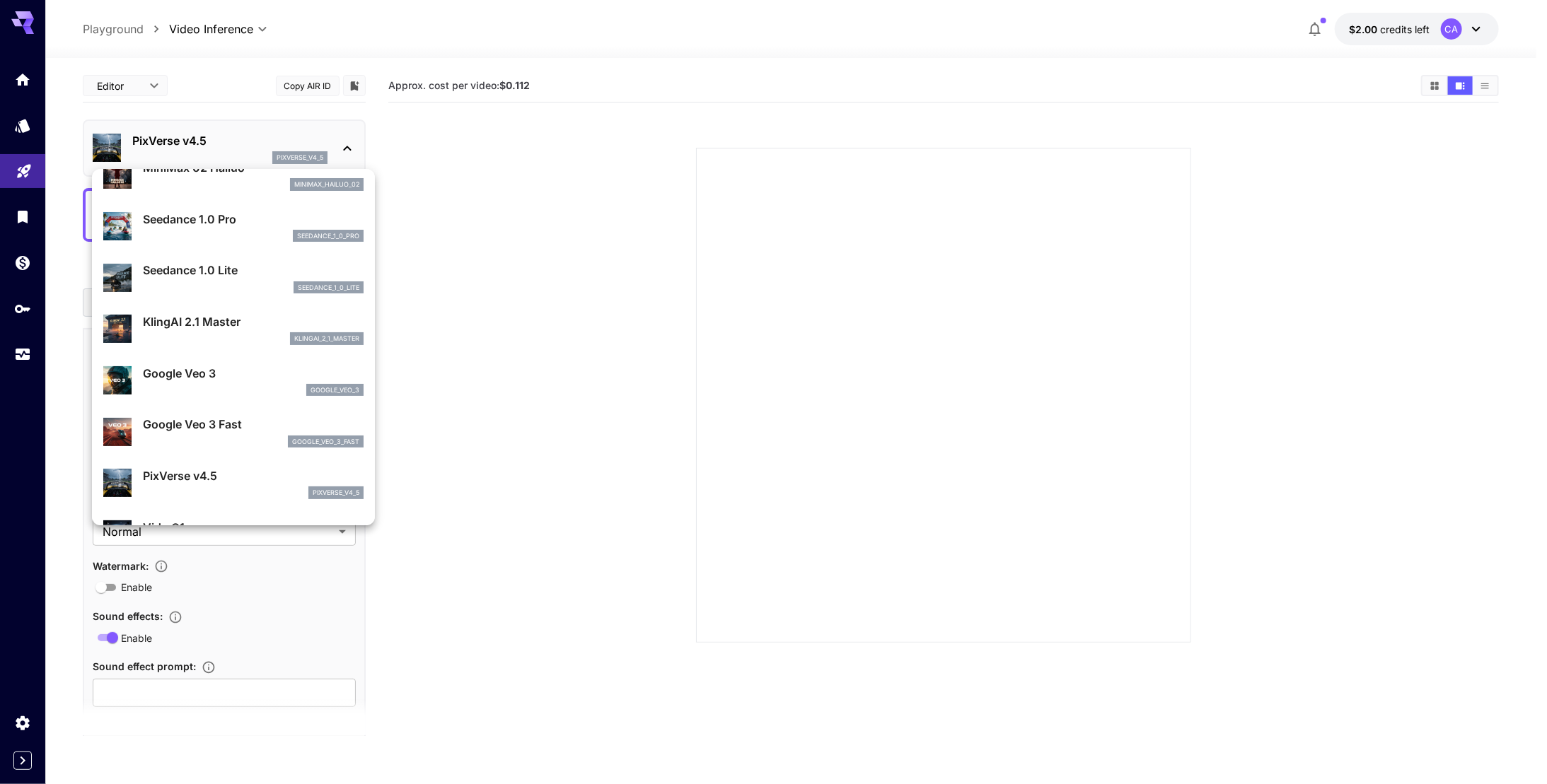 click on "Google Veo 3 google_veo_3" at bounding box center (233, 380) 